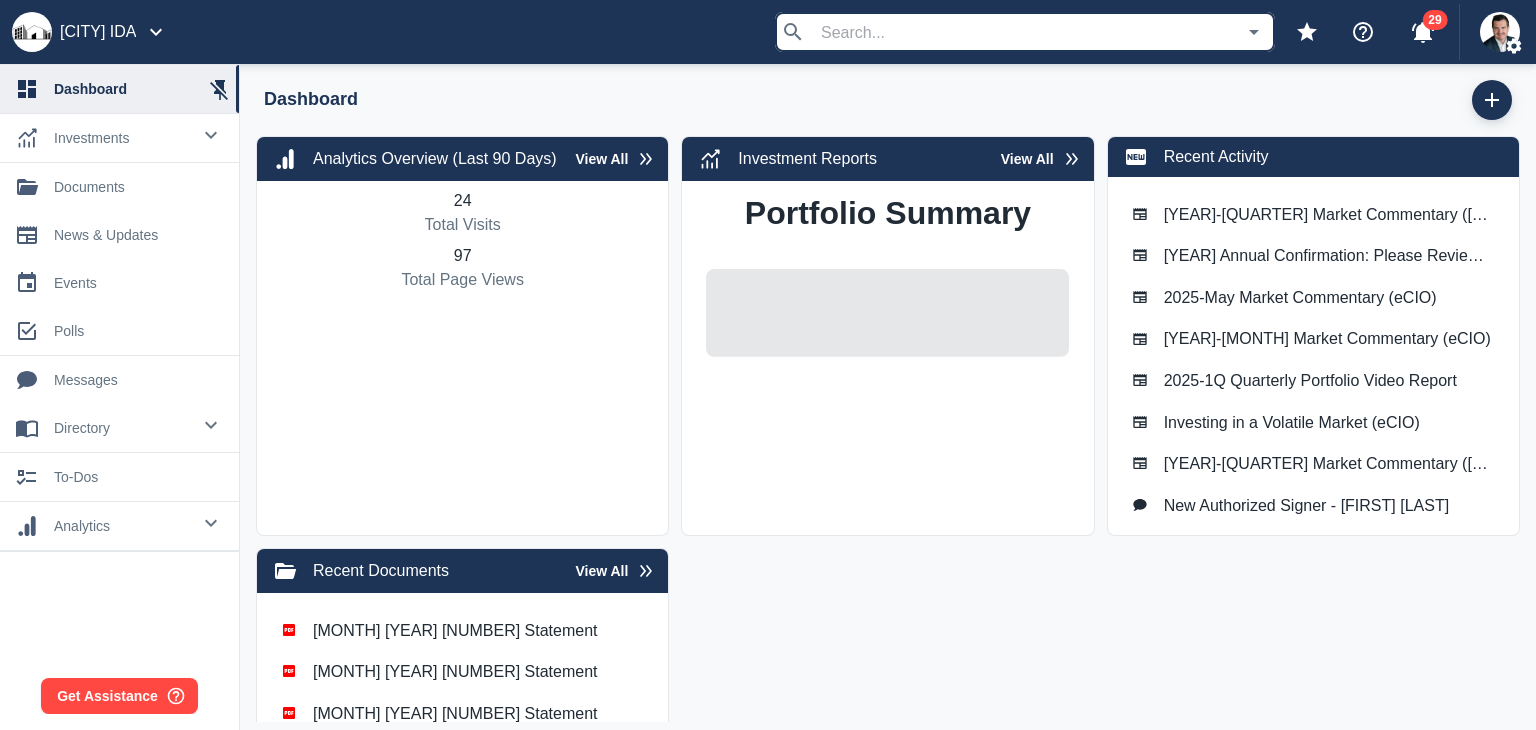 scroll, scrollTop: 0, scrollLeft: 0, axis: both 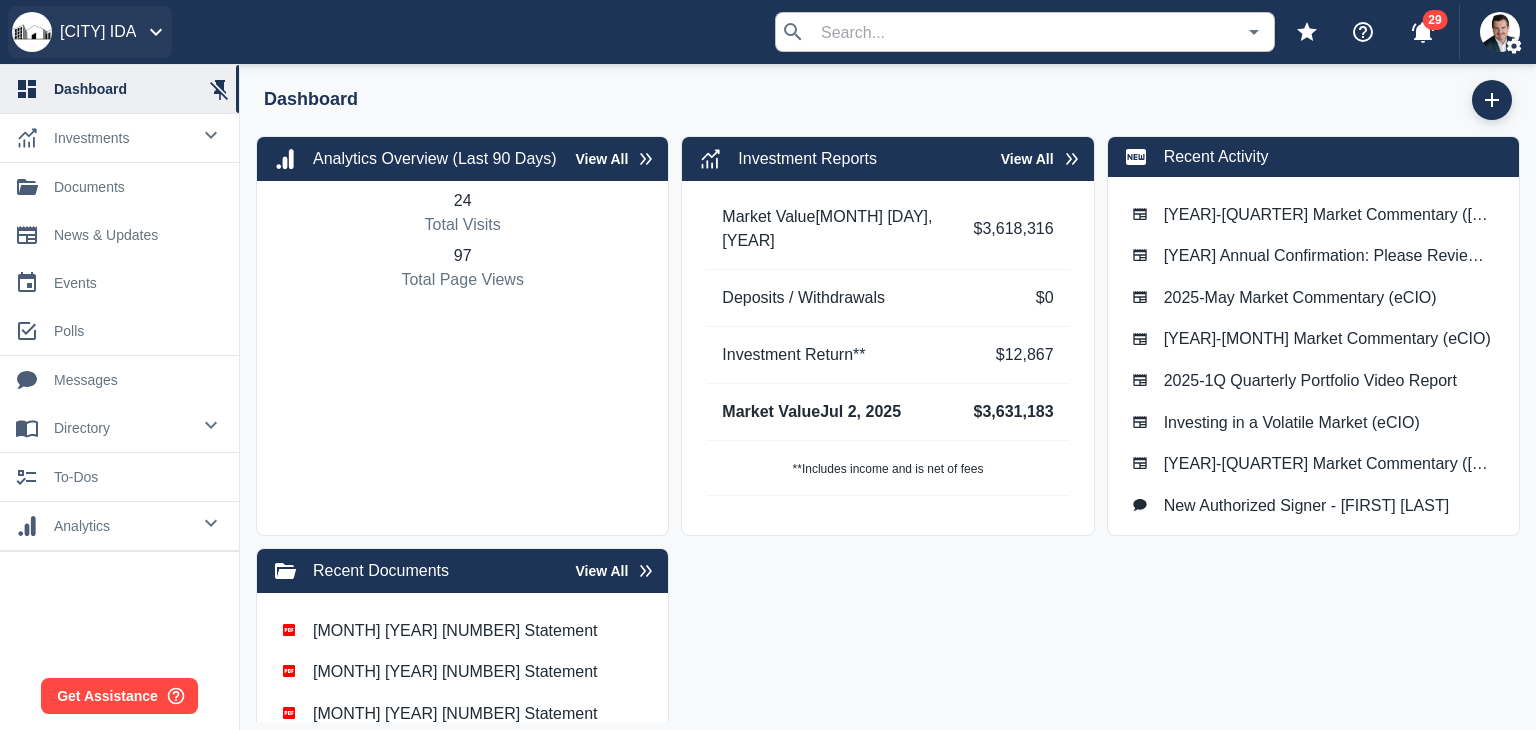 click on "Tucson IDA" at bounding box center [98, 32] 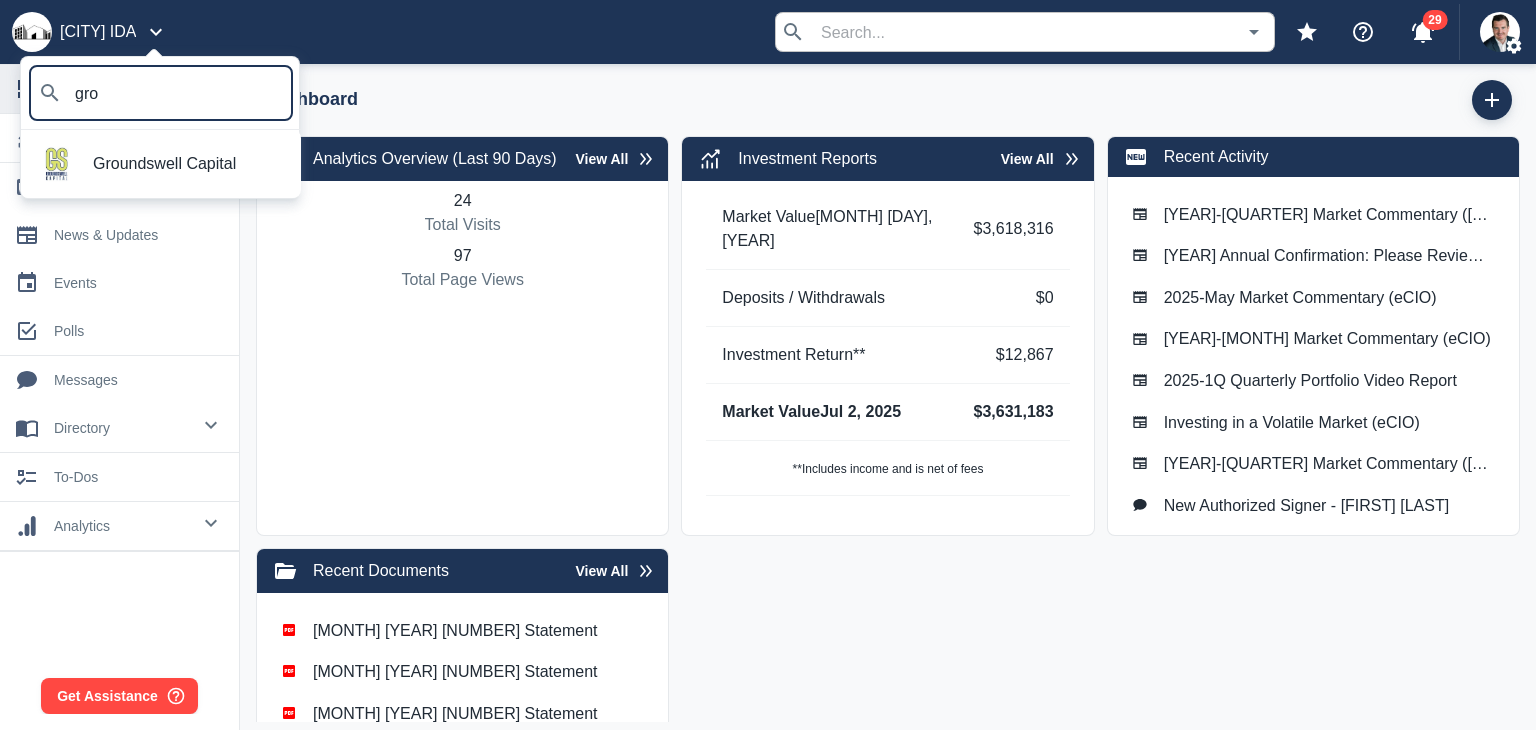 type on "grou" 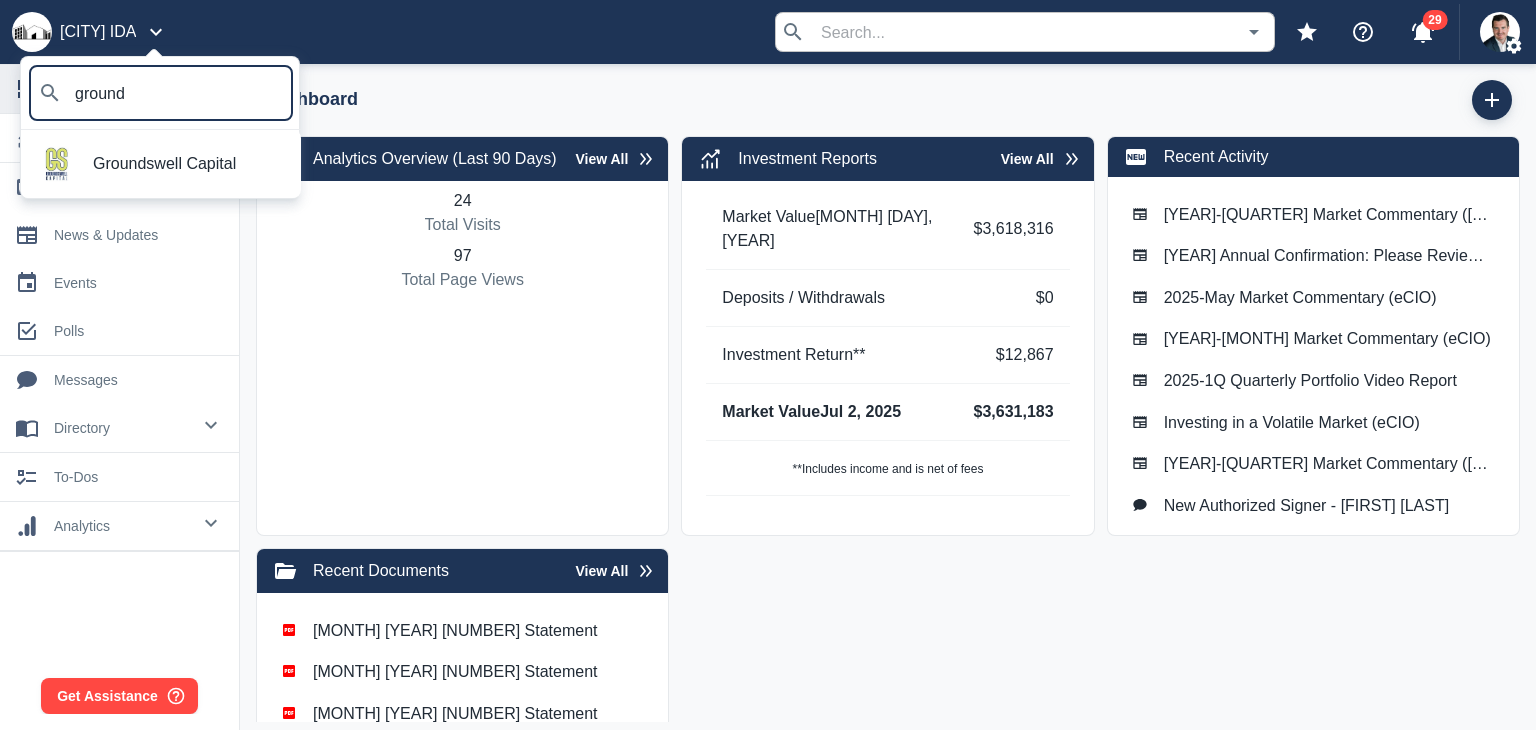 drag, startPoint x: 180, startPoint y: 169, endPoint x: 172, endPoint y: 184, distance: 17 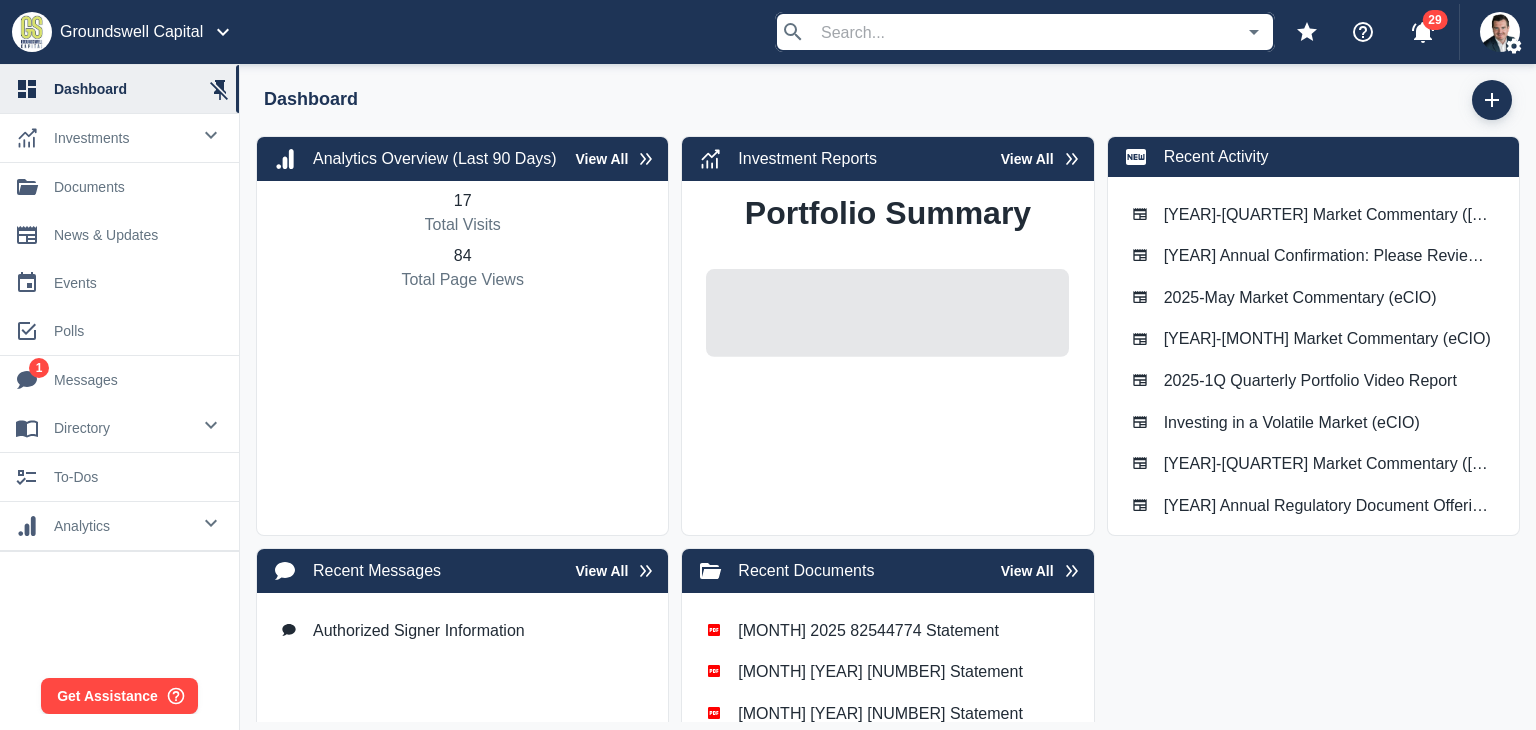 click on "investments" at bounding box center [122, 138] 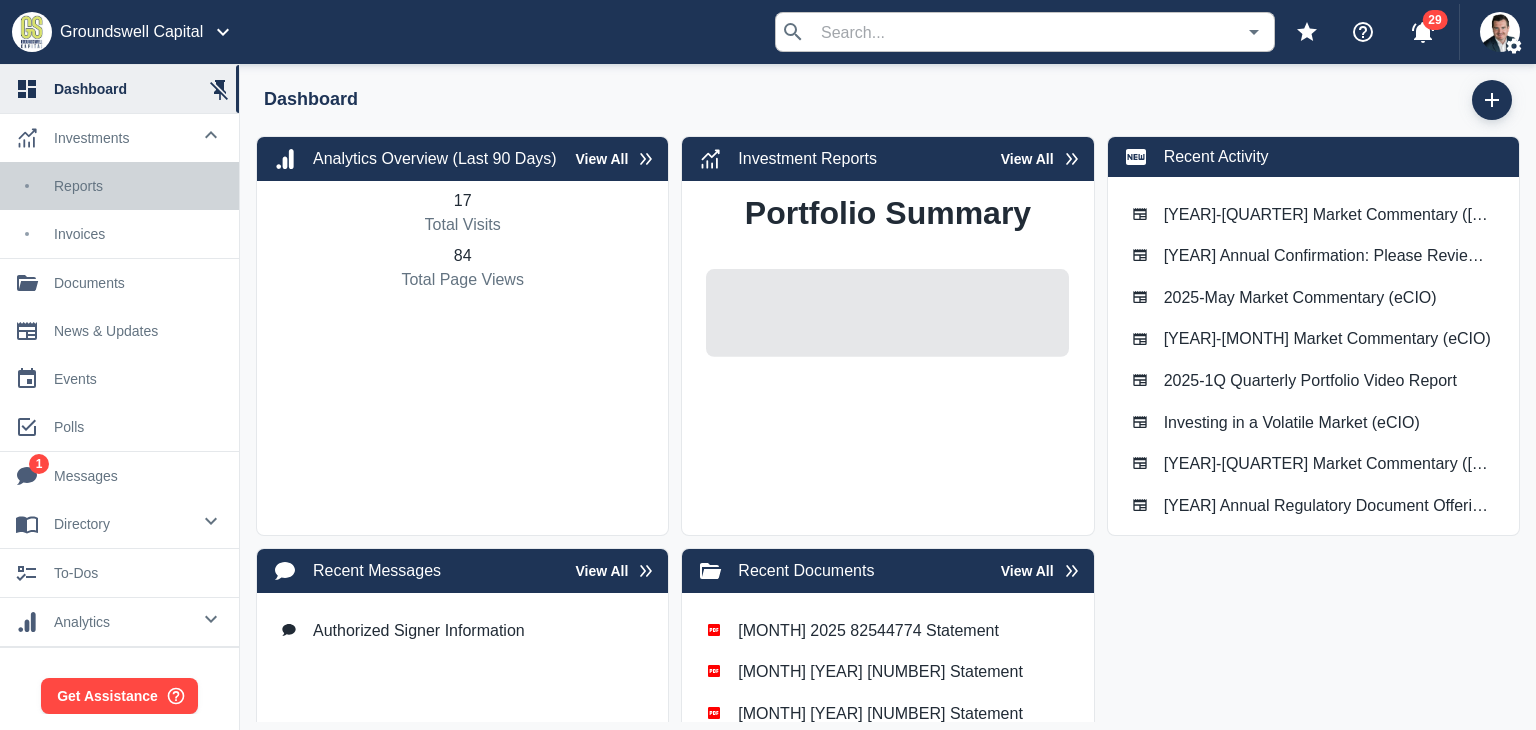 click on "Reports" at bounding box center (138, 186) 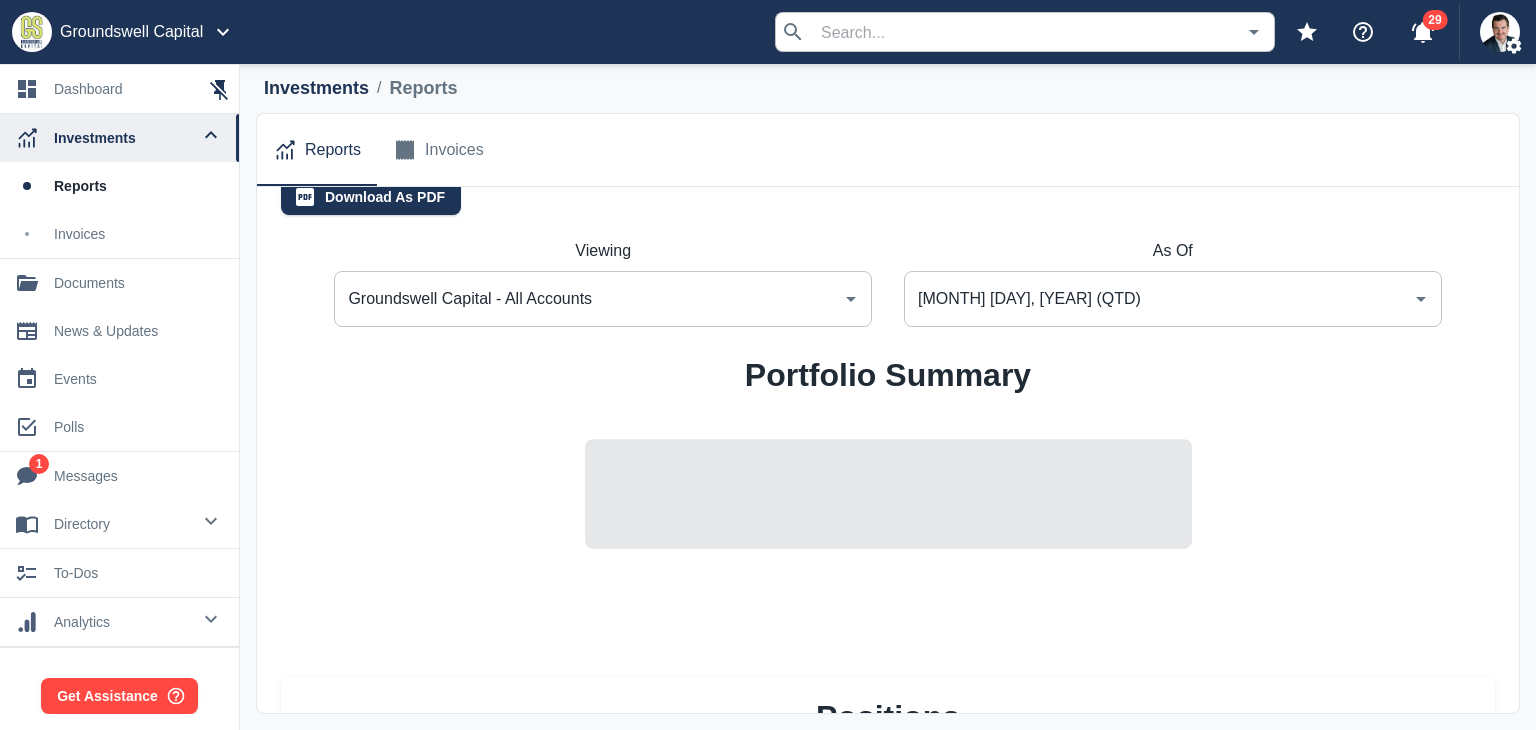scroll, scrollTop: 0, scrollLeft: 0, axis: both 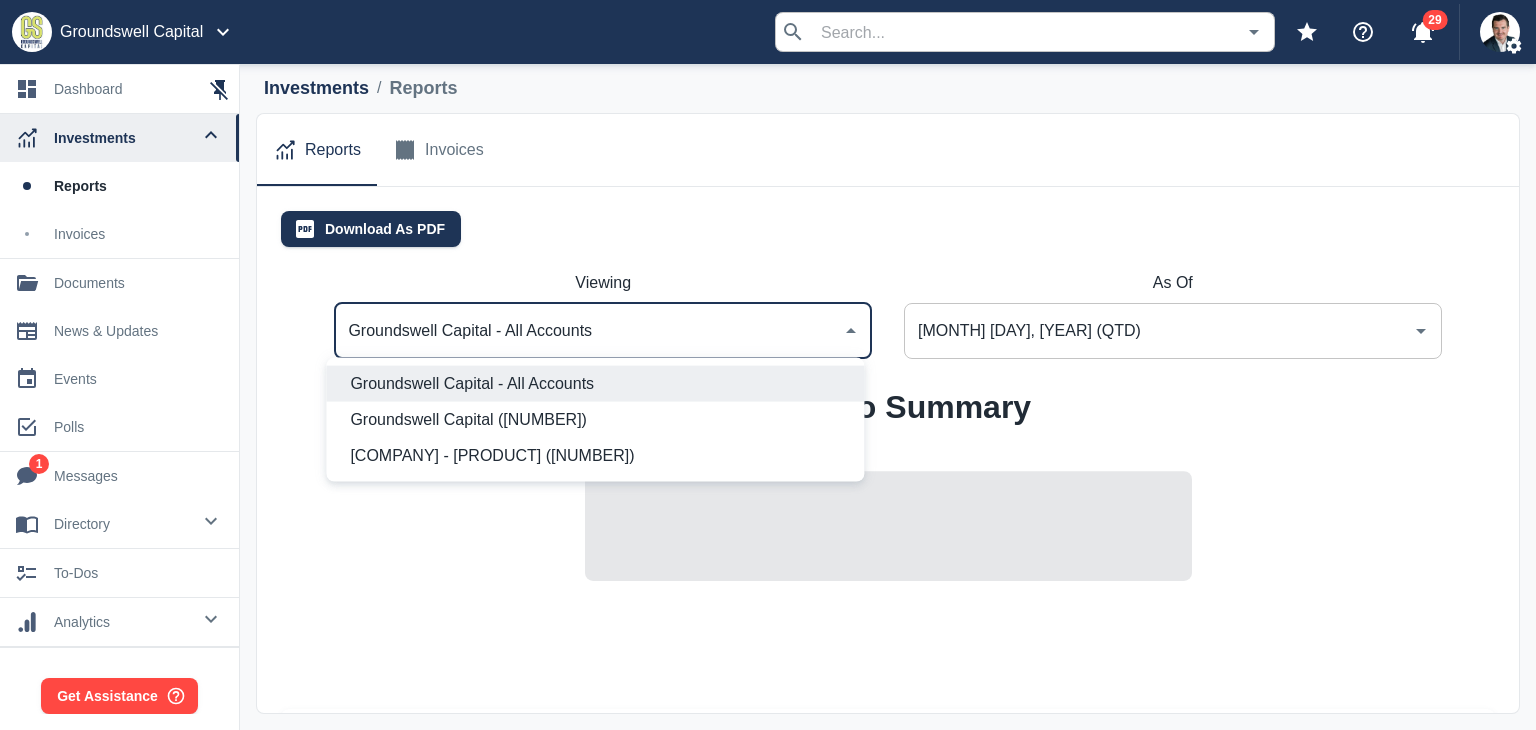 click on "Groundswell Capital - All Accounts" at bounding box center [588, 331] 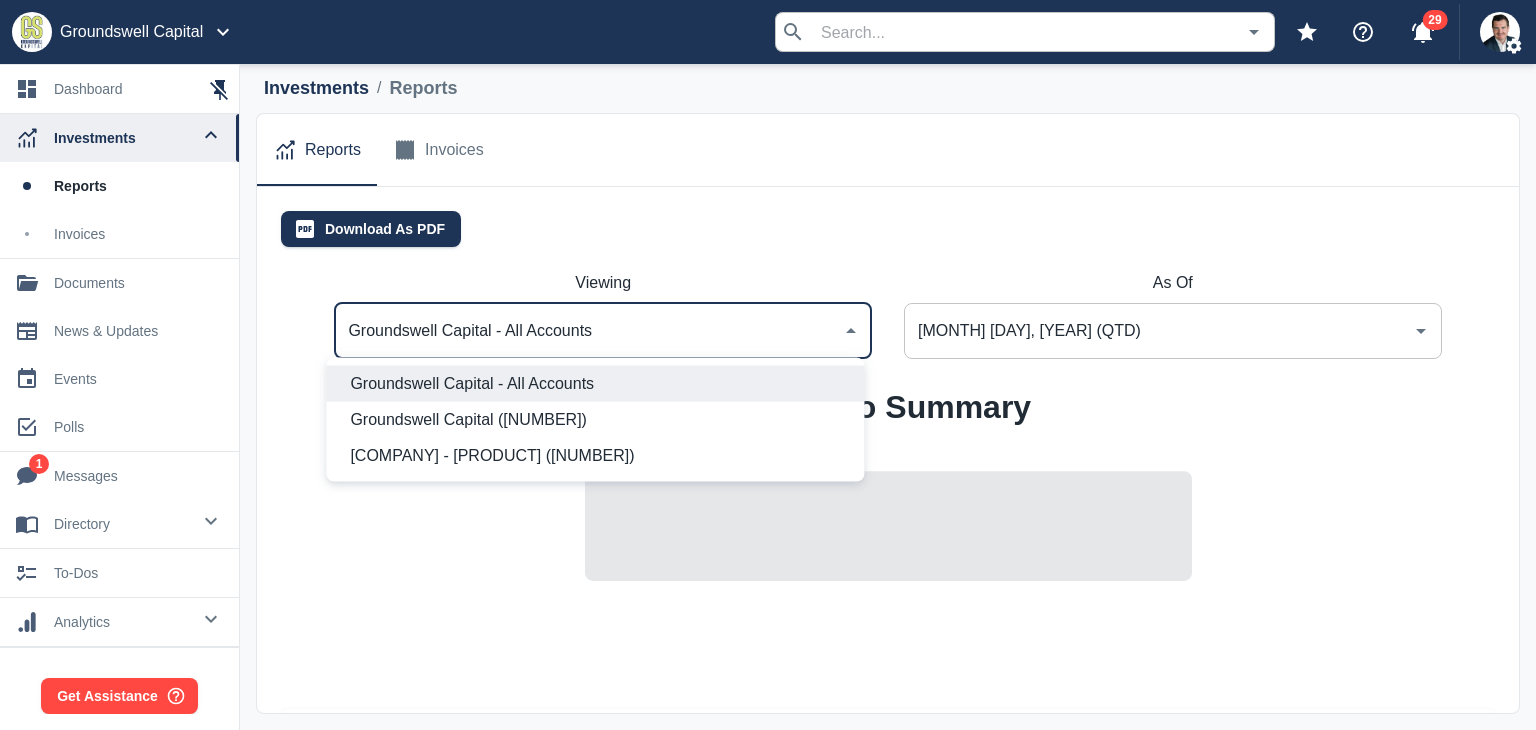 click on "Groundswell Capital (4774)" at bounding box center [599, 420] 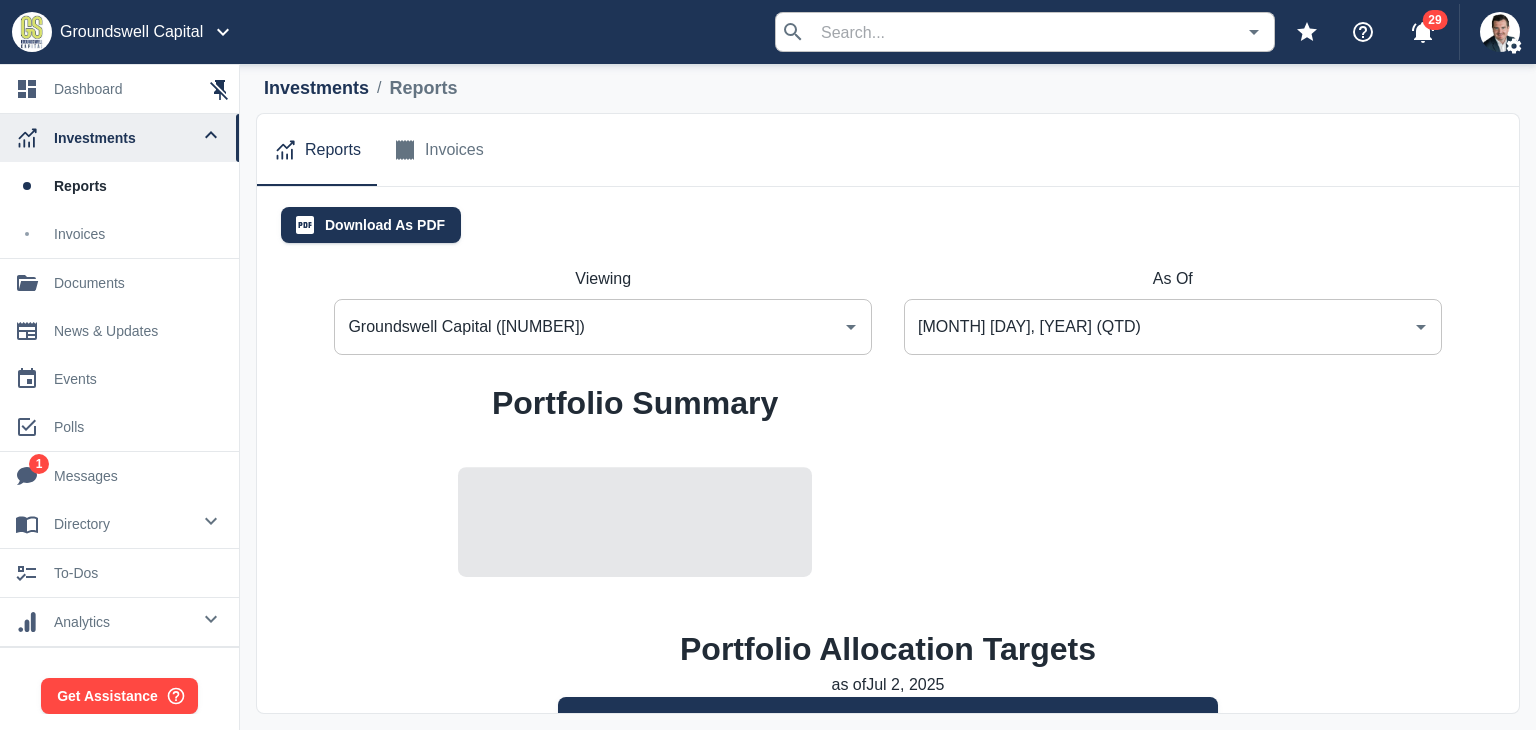 scroll, scrollTop: 0, scrollLeft: 0, axis: both 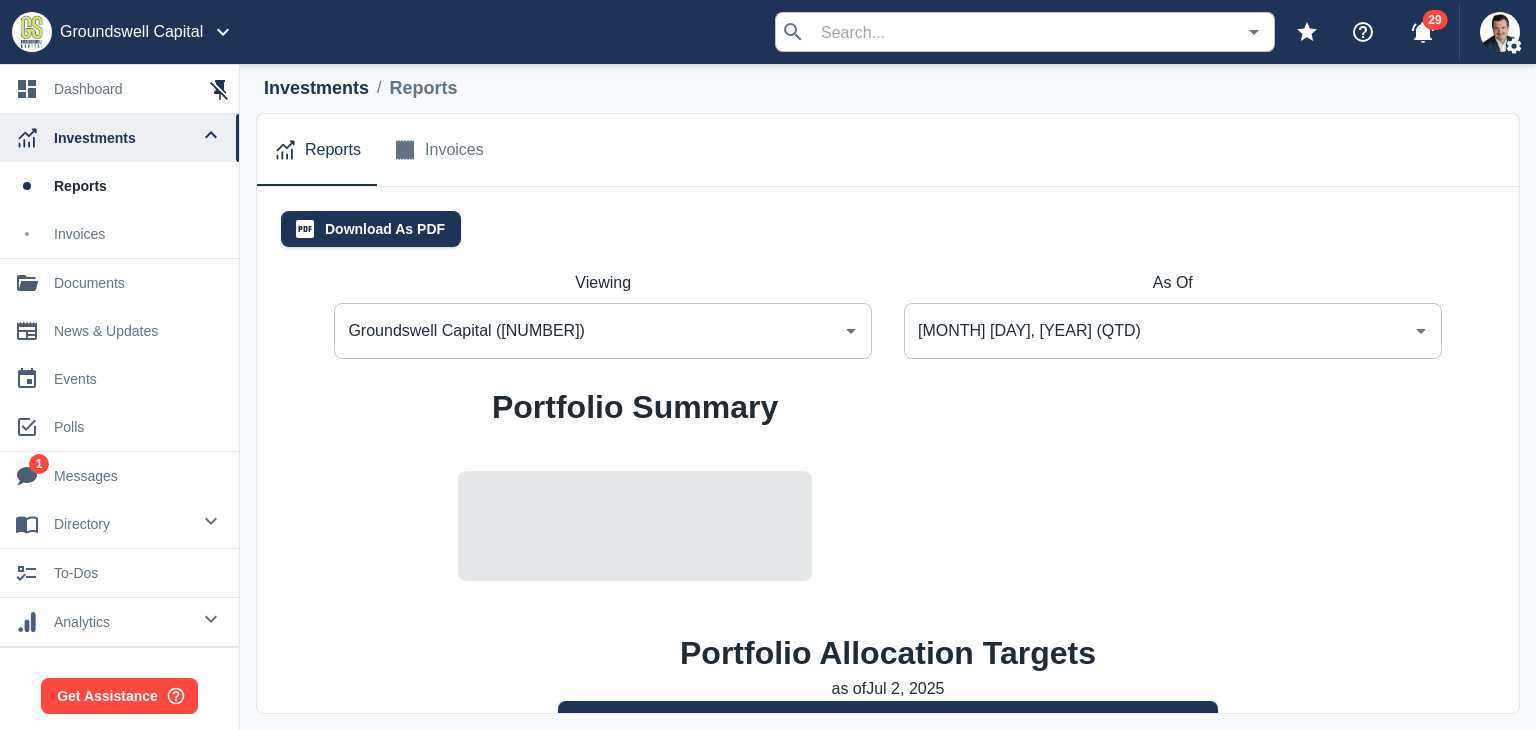click on "Groundswell Capital (4774)" at bounding box center (588, 331) 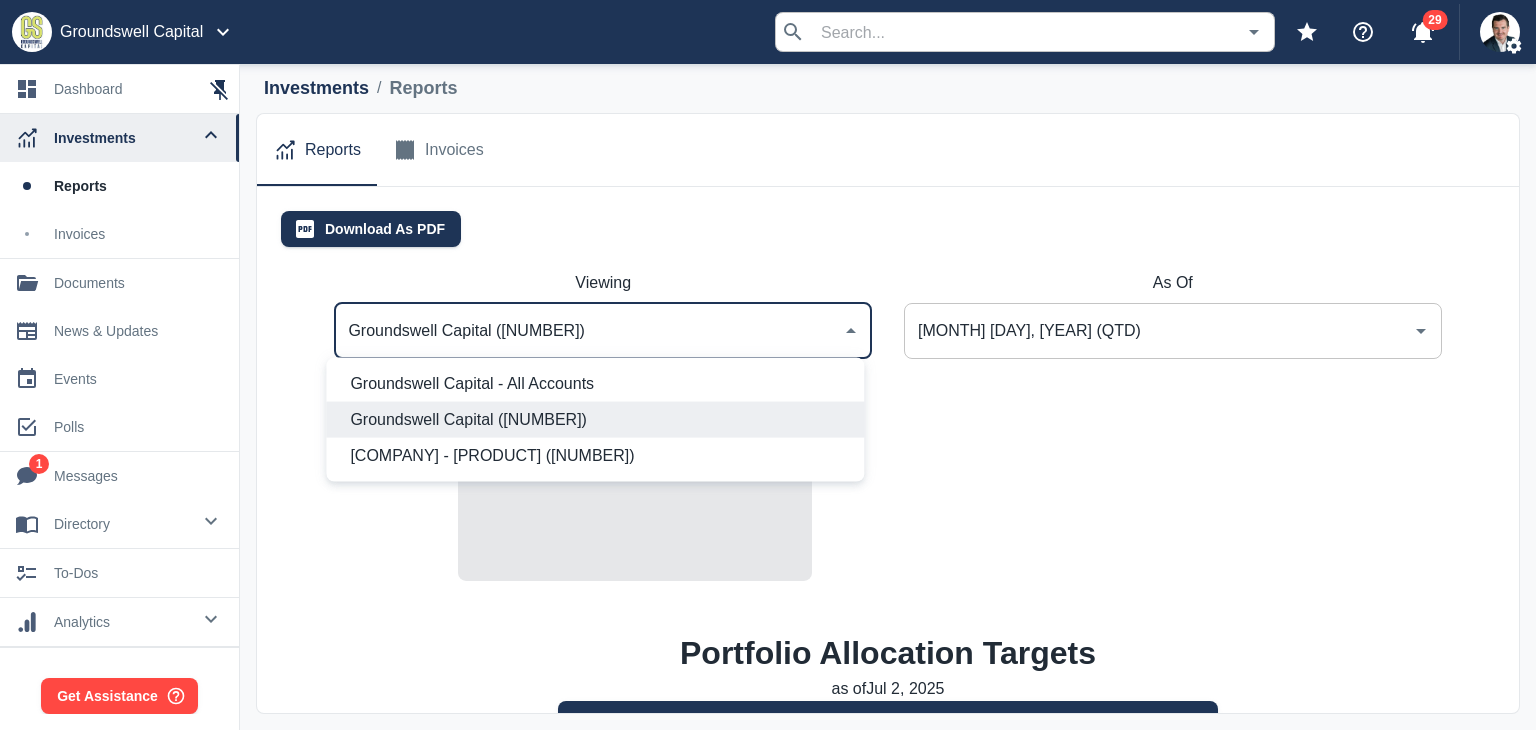 click on "Groundswell Capital - CGC Loan (3615)" at bounding box center [599, 456] 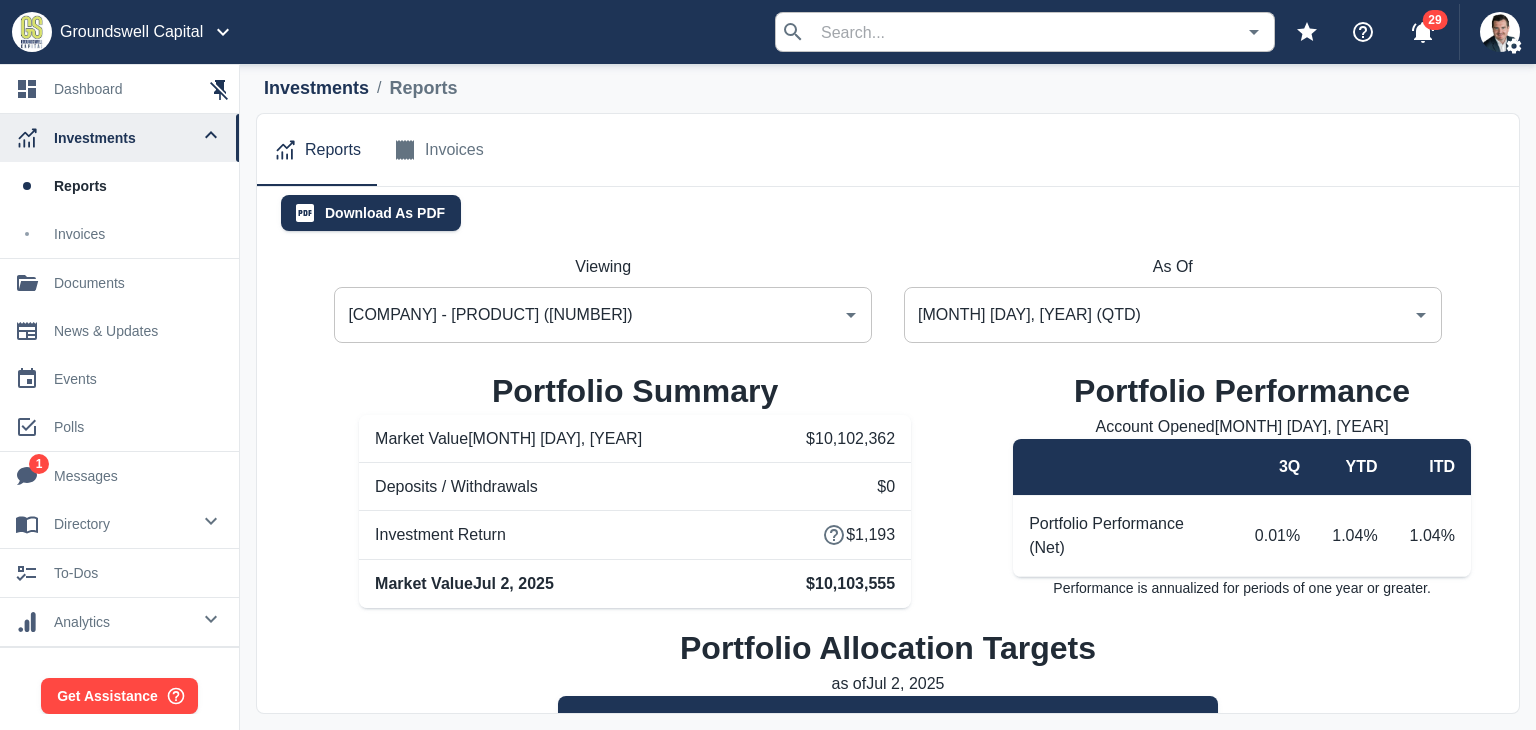 scroll, scrollTop: 0, scrollLeft: 0, axis: both 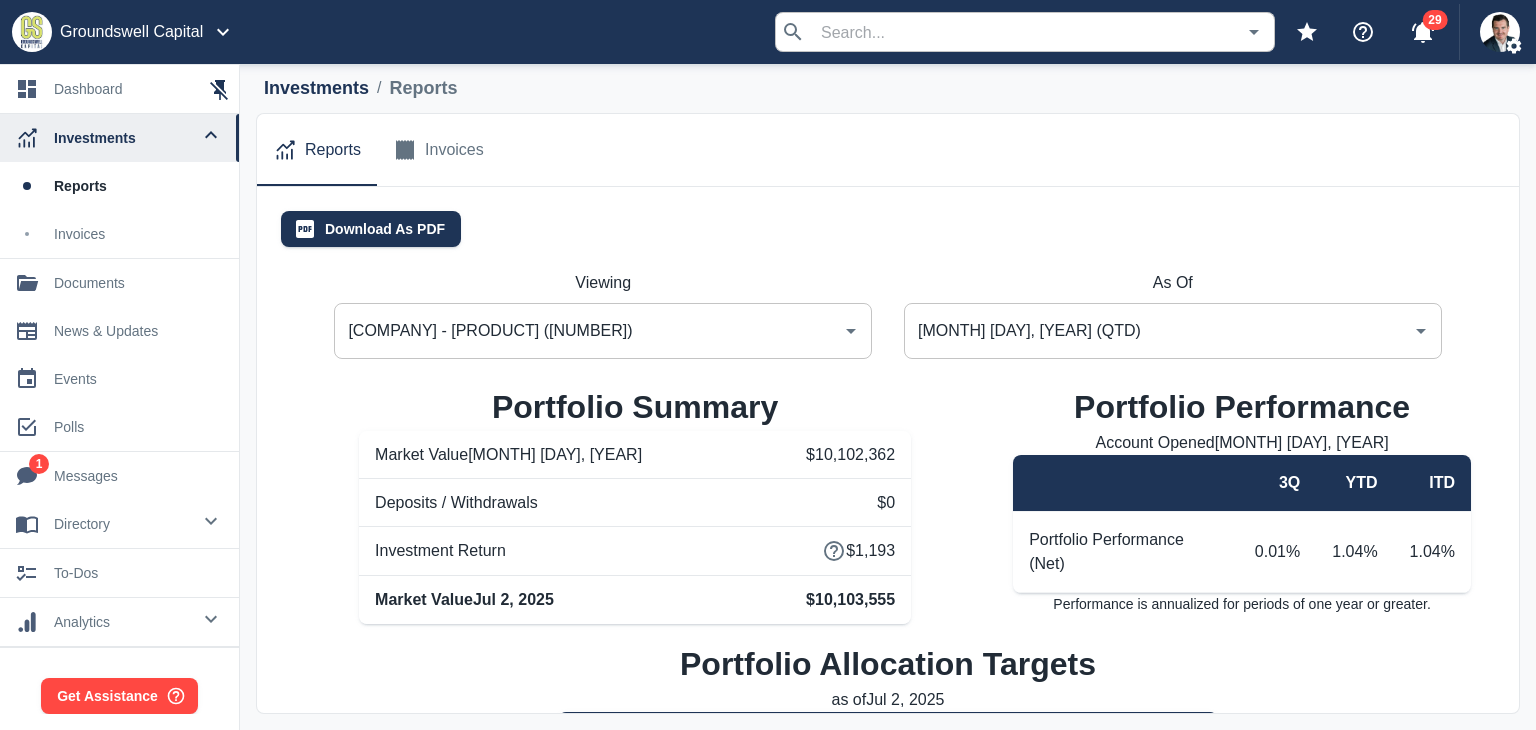 click on "Groundswell Capital - CGC Loan (3615)" at bounding box center [588, 331] 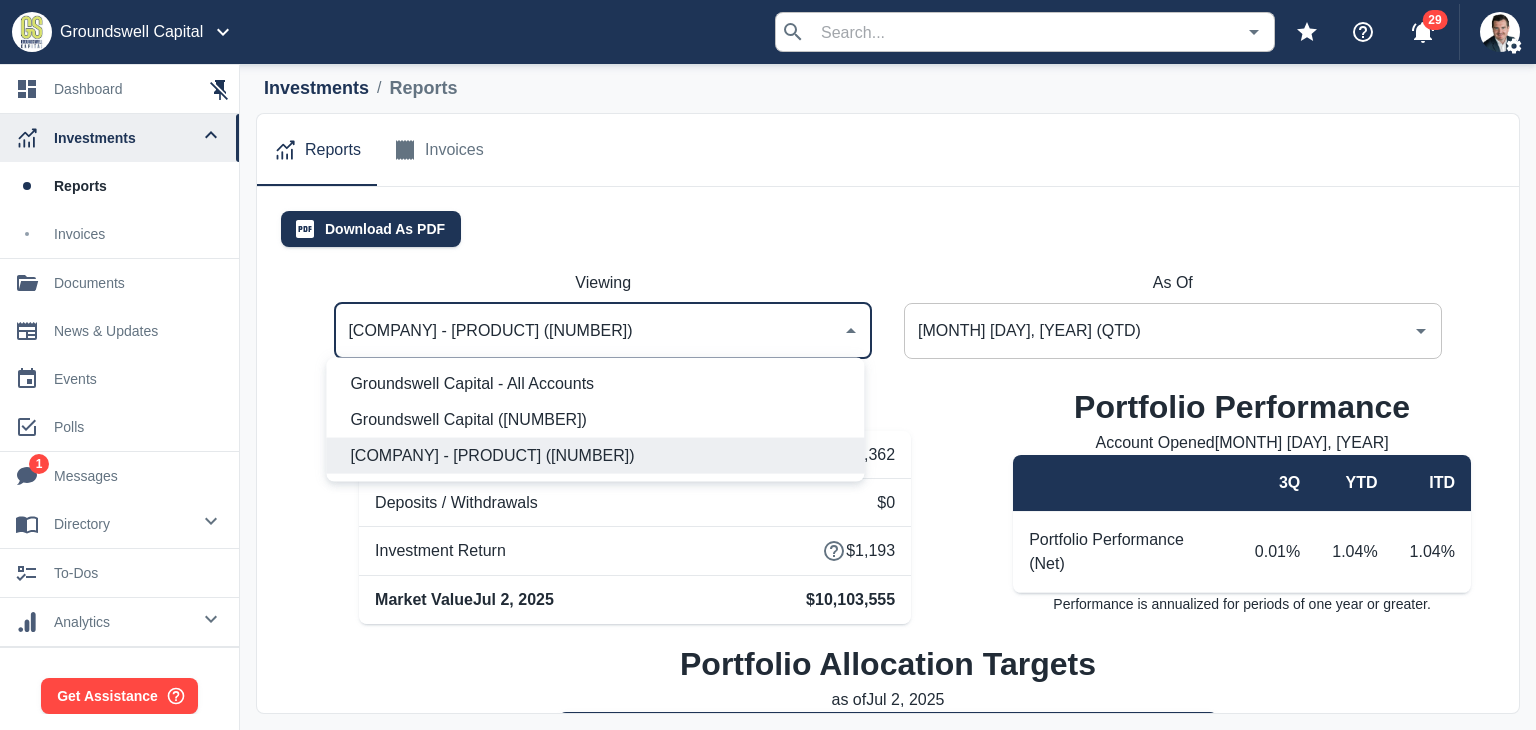 click on "Groundswell Capital - All Accounts" at bounding box center (599, 384) 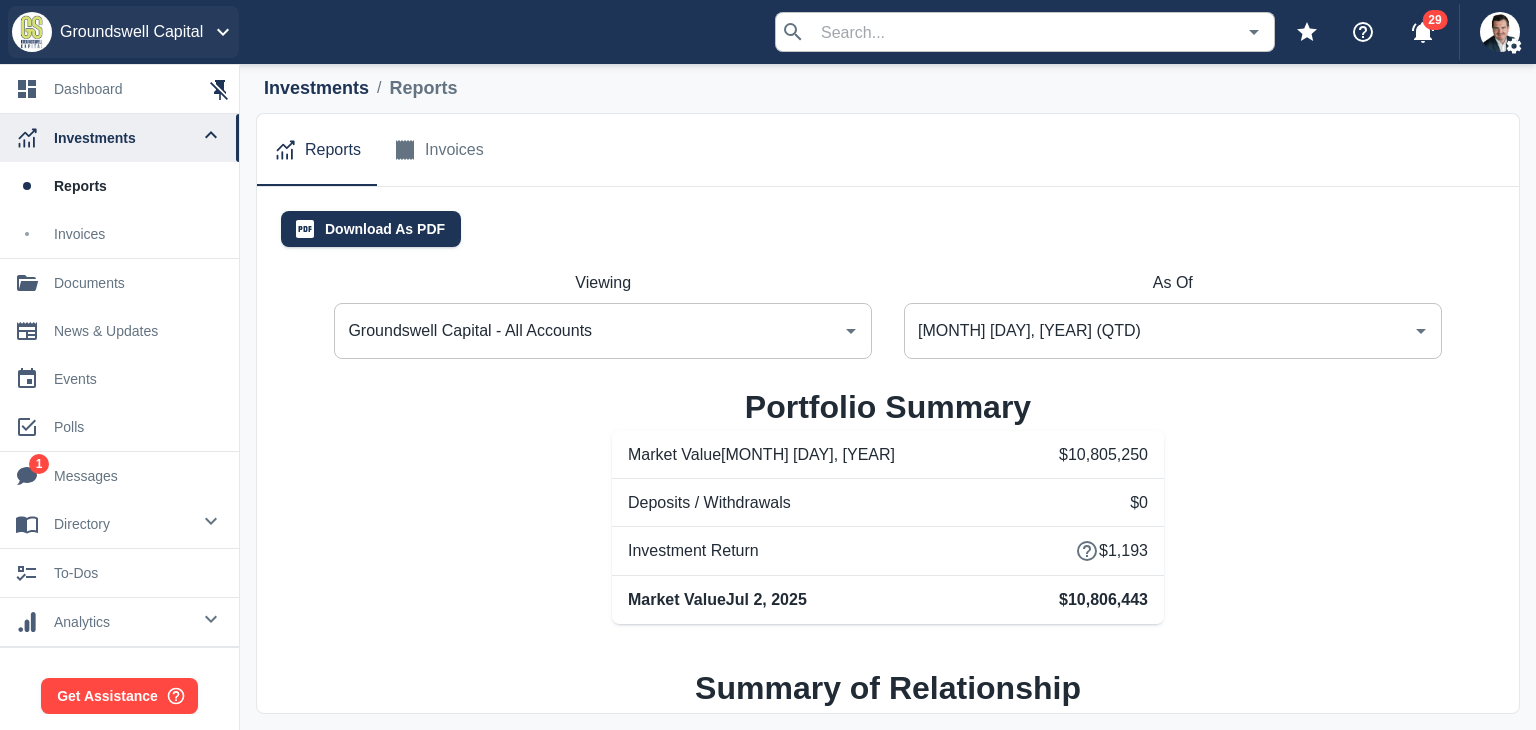 click on "Groundswell Capital" at bounding box center [131, 32] 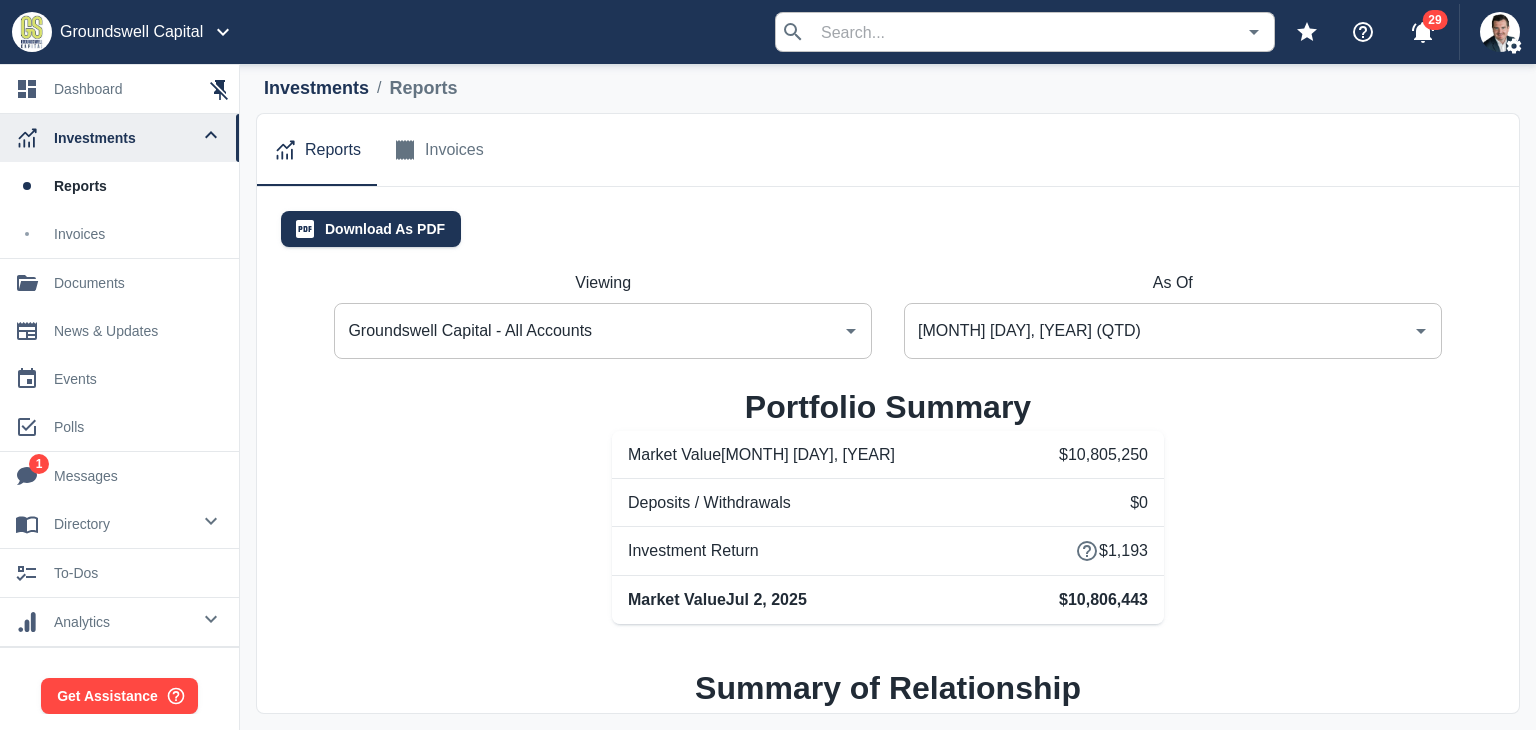 click at bounding box center [768, 365] 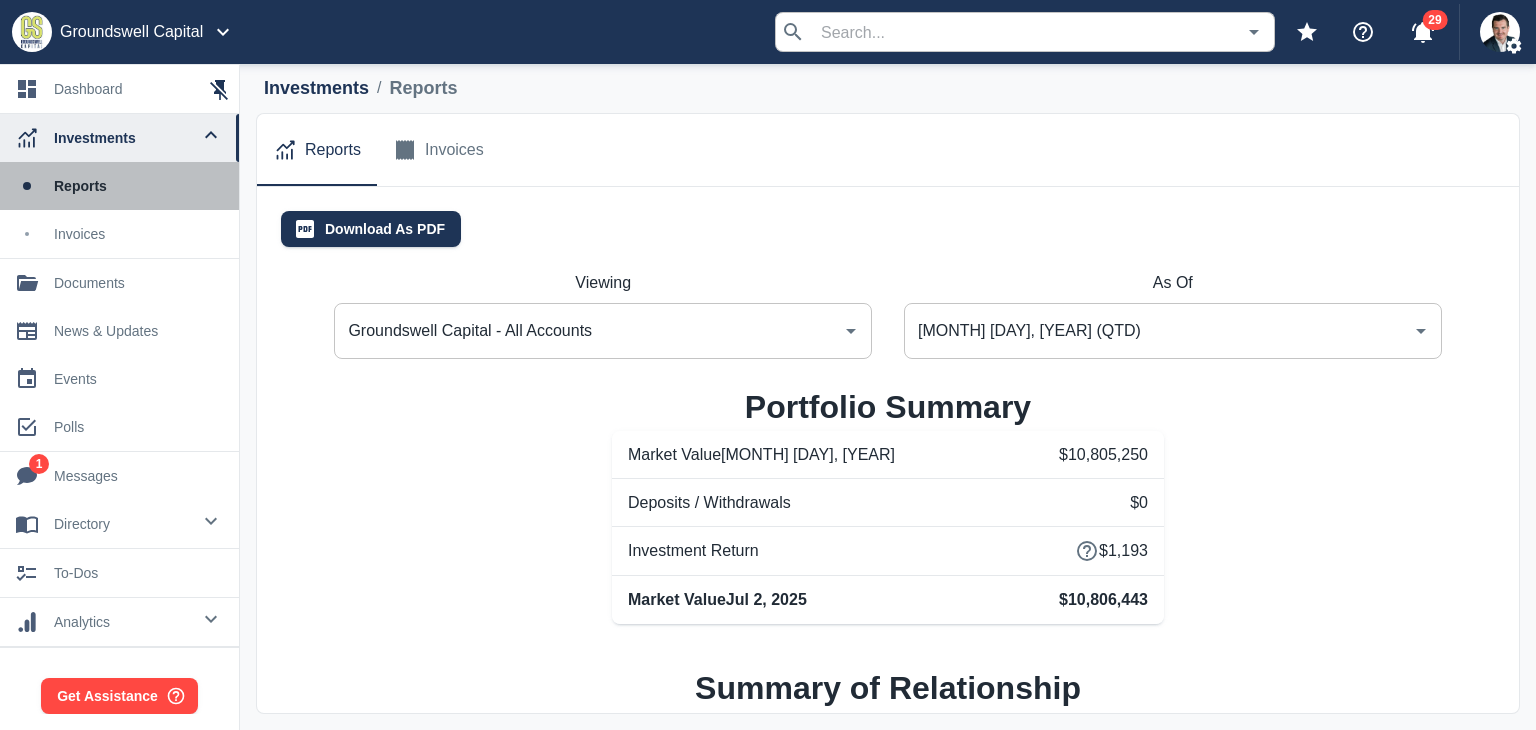 click on "Reports" at bounding box center [138, 186] 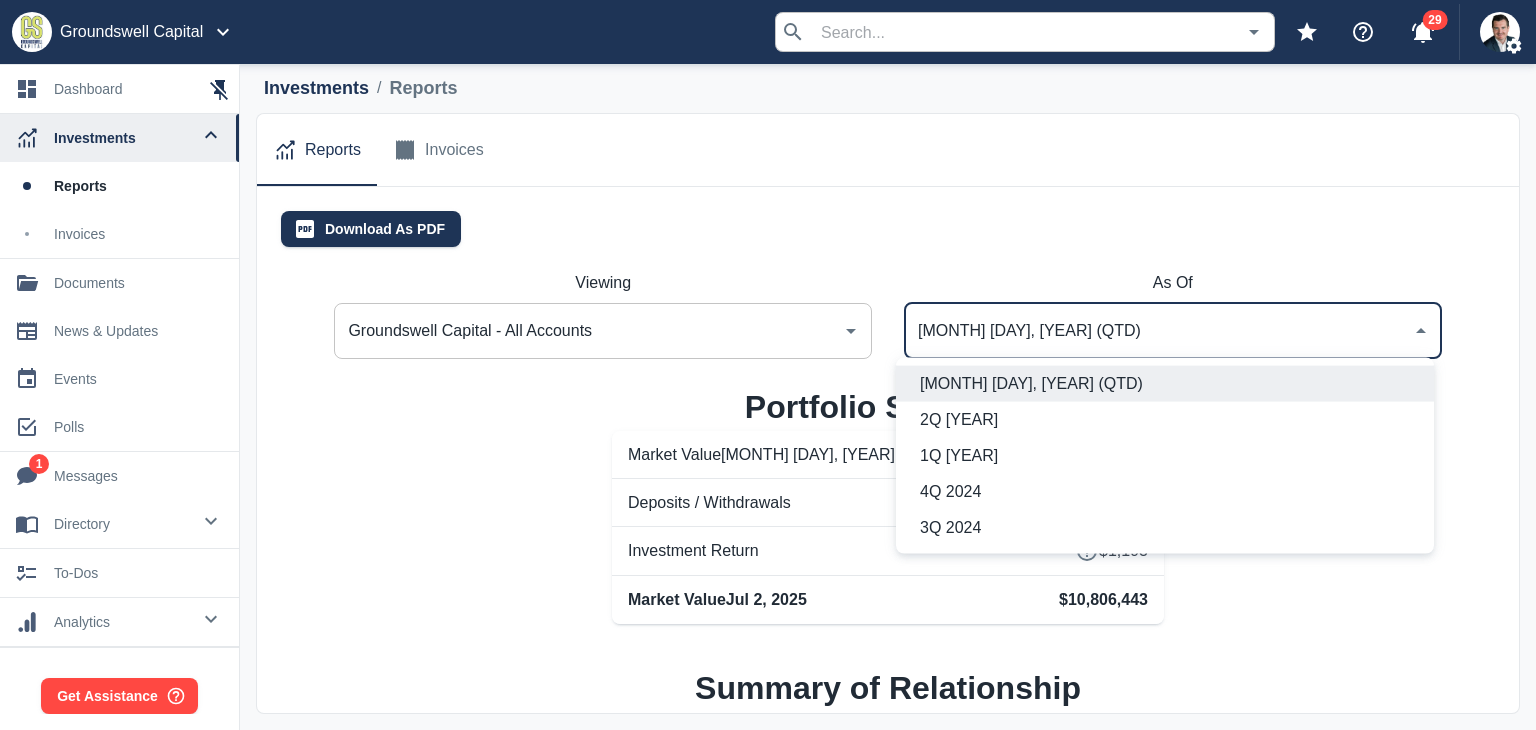 click on "Jul 2, 2025 (QTD)" at bounding box center (1158, 331) 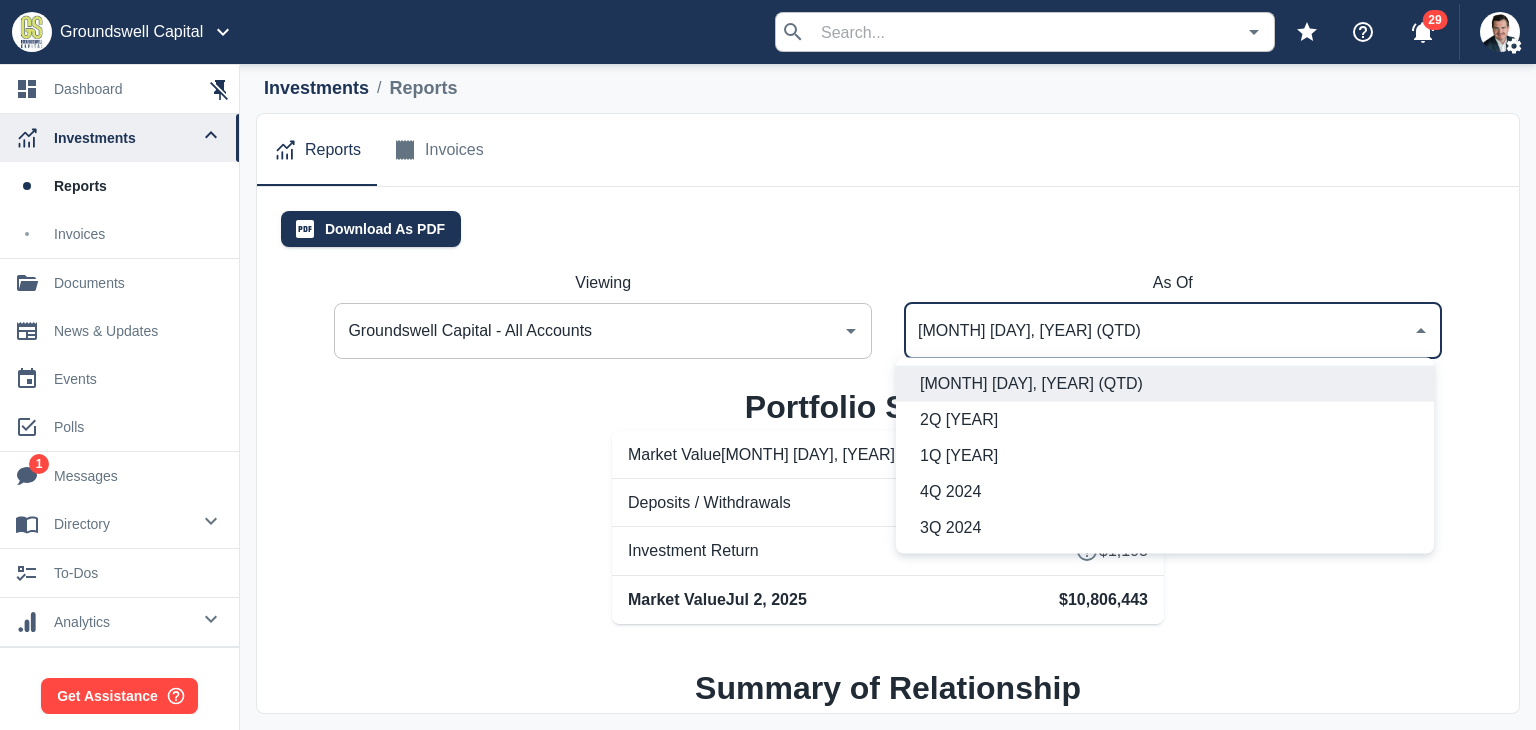 click on "Groundswell Capital - All Accounts" at bounding box center (588, 331) 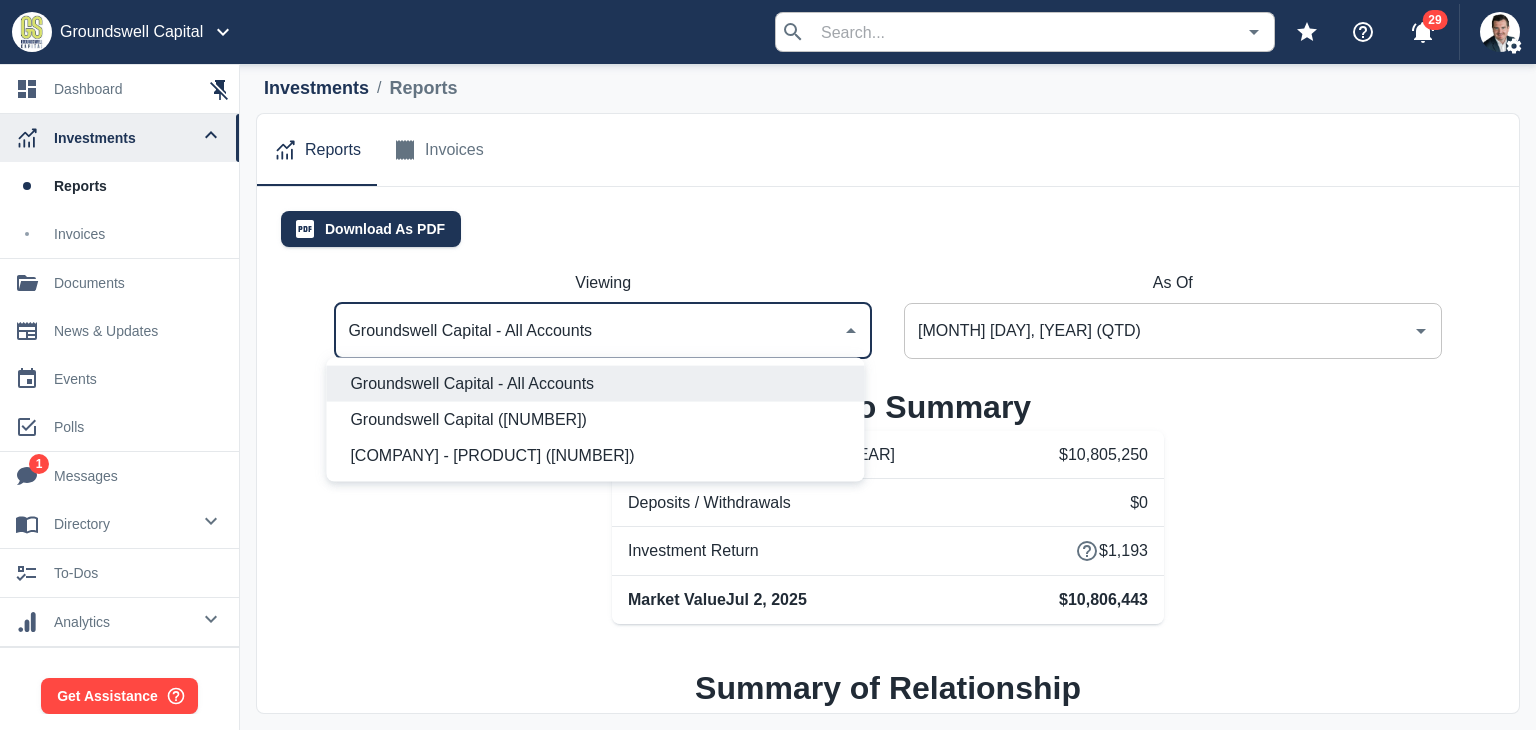 click on "Client Report Jul 2, 2025 Market Commentary FIRST QUARTER 2025 COMMENTARY Stocks:  Bonds:  Bonds delivered positive returns in Q1 as economic uncertainty and softer consumer sentiment drove demand for safer assets. The 10-year U.S. Treasury yield fell from 4.57% to 4.17%, helping boost bond prices. The Bloomberg Aggregate Bond Index rose 2.8% in the quarter. The Federal Reserve held rates steady, citing tariff-related risks to both growth and inflation, while signaling potential rate cuts later in the year if inflation pressures ease. Investors remained focused on the balance between slowing economic momentum and sticky inflation expectations, with fixed income markets pricing in a more cautious outlook for the rest of 2025. Maintaining a balanced and diversified approach across duration and credit quality will remain critical to managing risks and taking advantage of income opportunities in the bond market. Groundswell Capital 376 S Stone Ave Tucson ,  AZ   85701 Groundswell Capital - All Accounts Summary" at bounding box center [888, 229] 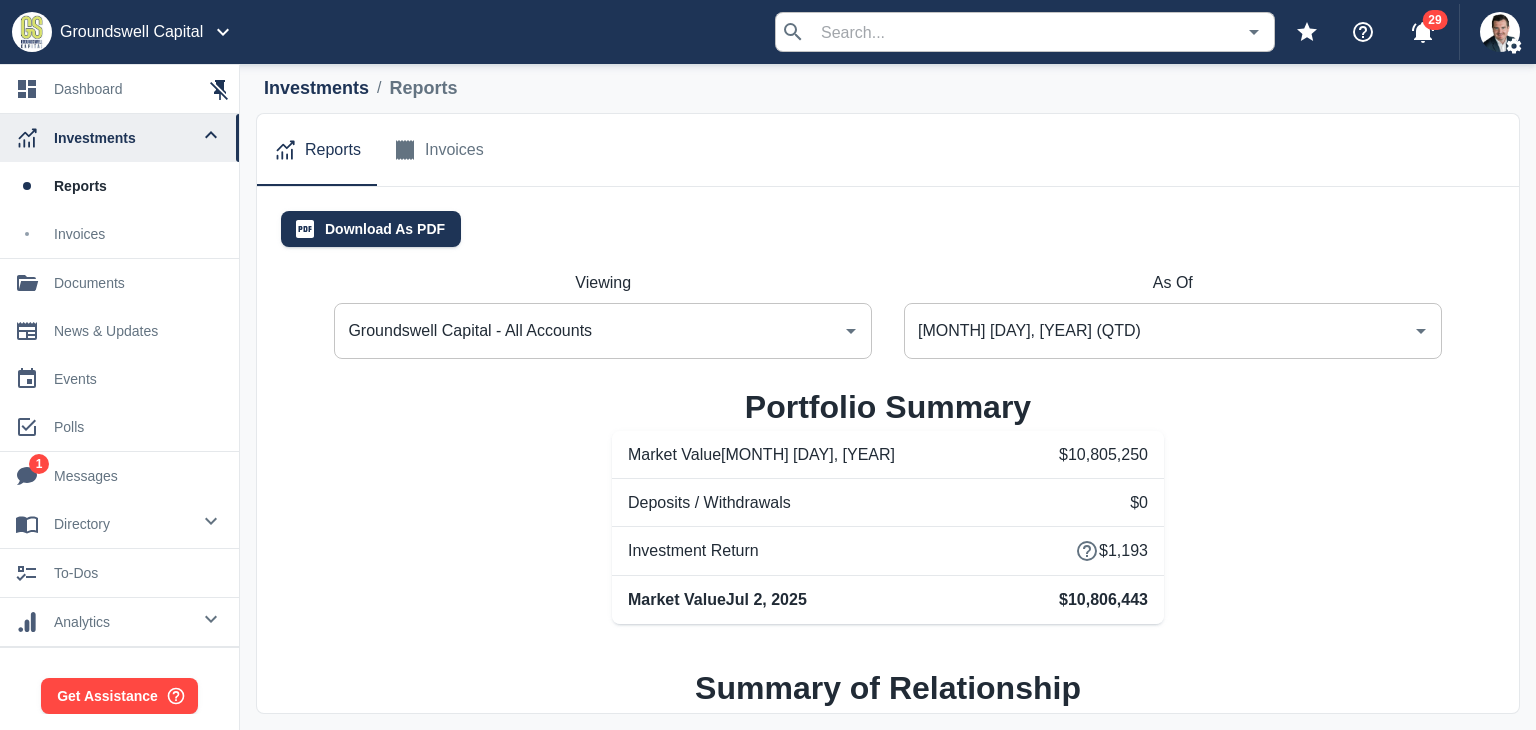 click on "Groundswell Capital - All Accounts" at bounding box center [588, 331] 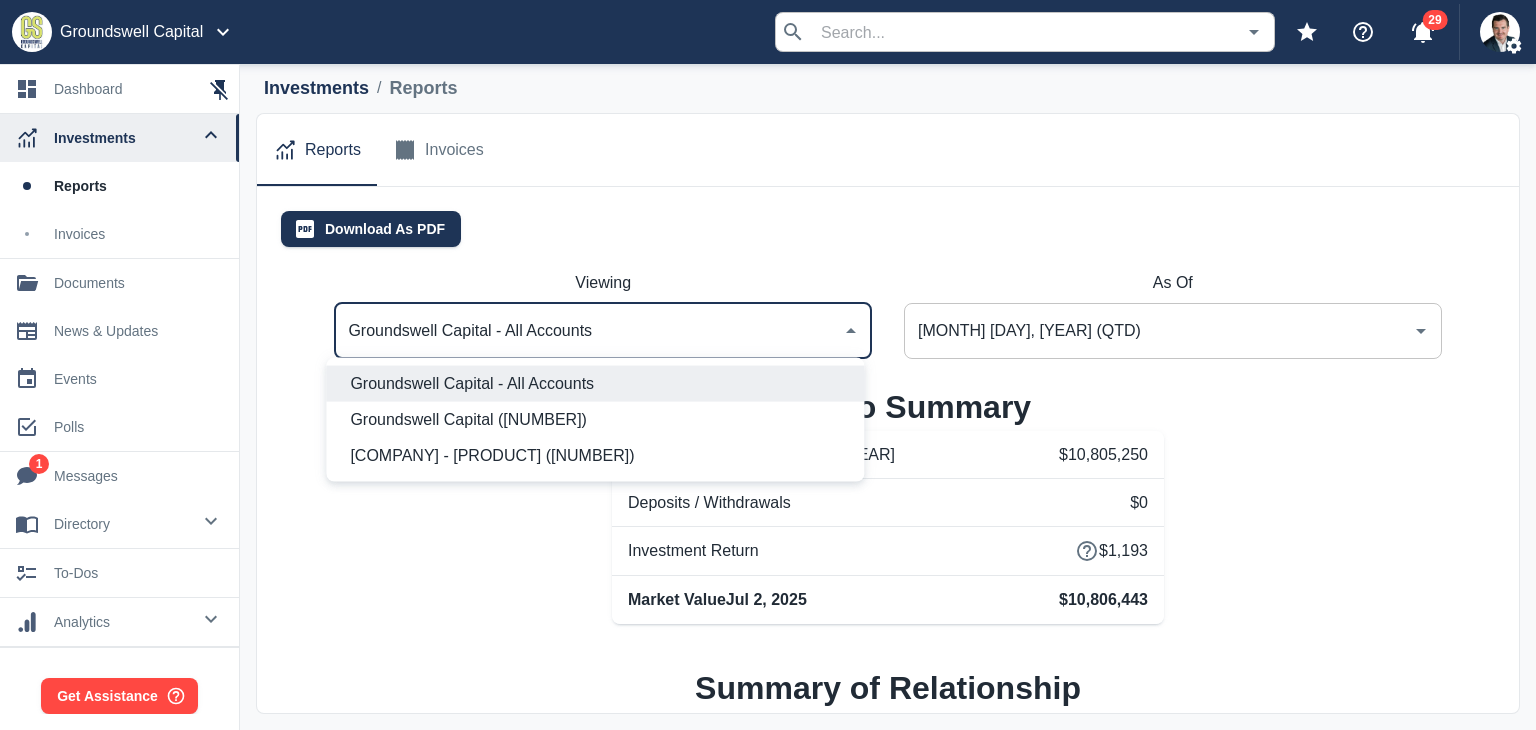 click on "Groundswell Capital (4774)" at bounding box center [599, 420] 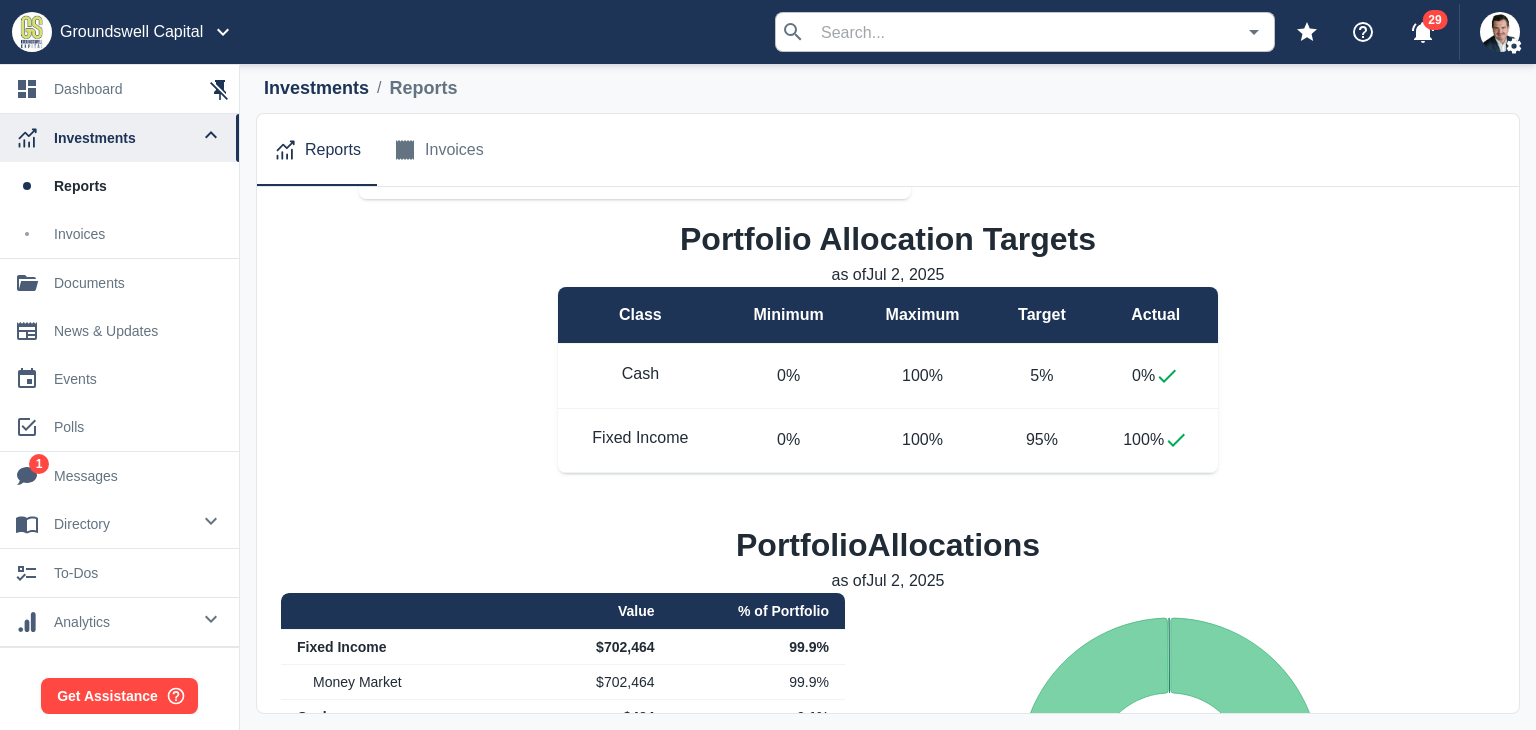 scroll, scrollTop: 500, scrollLeft: 0, axis: vertical 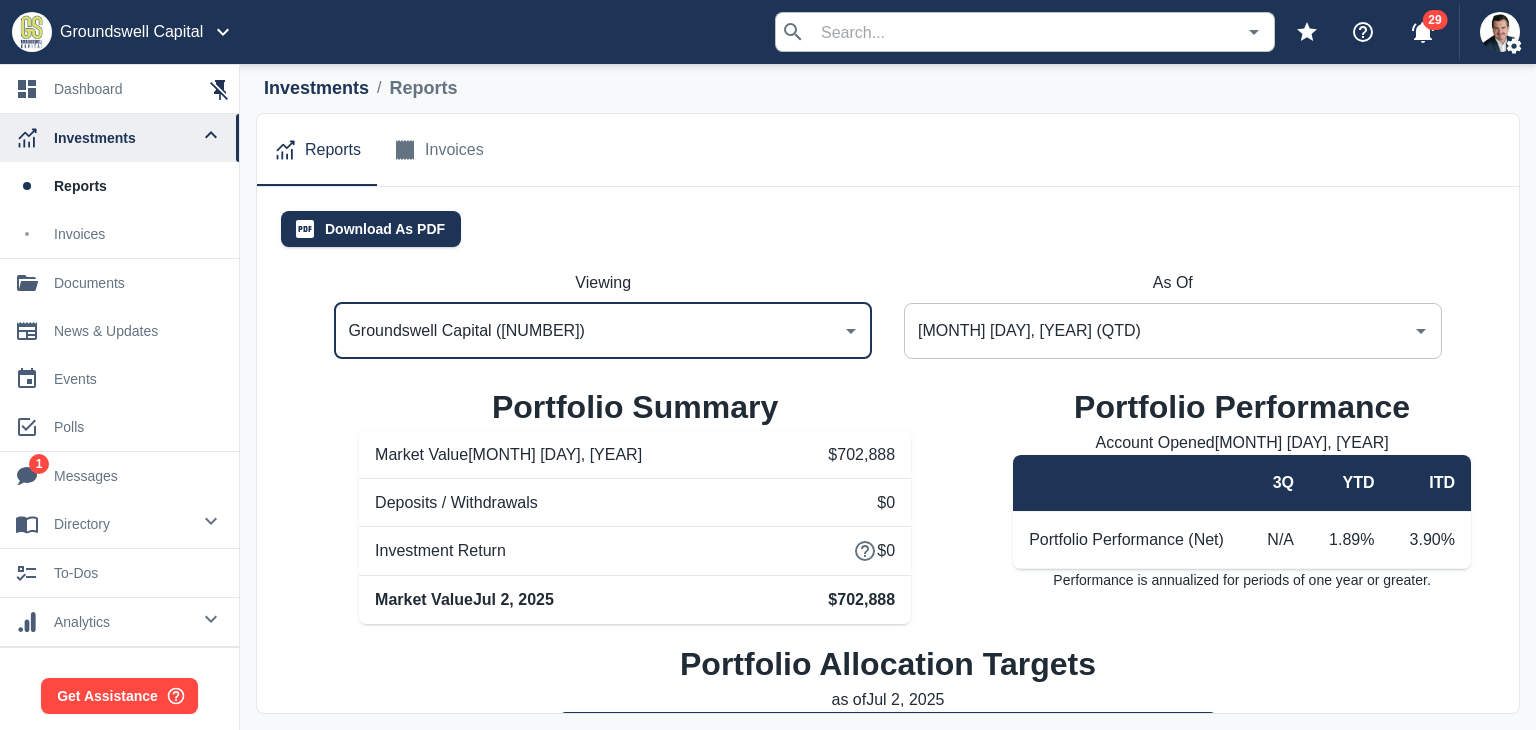 click on "Groundswell Capital (4774)" at bounding box center (588, 331) 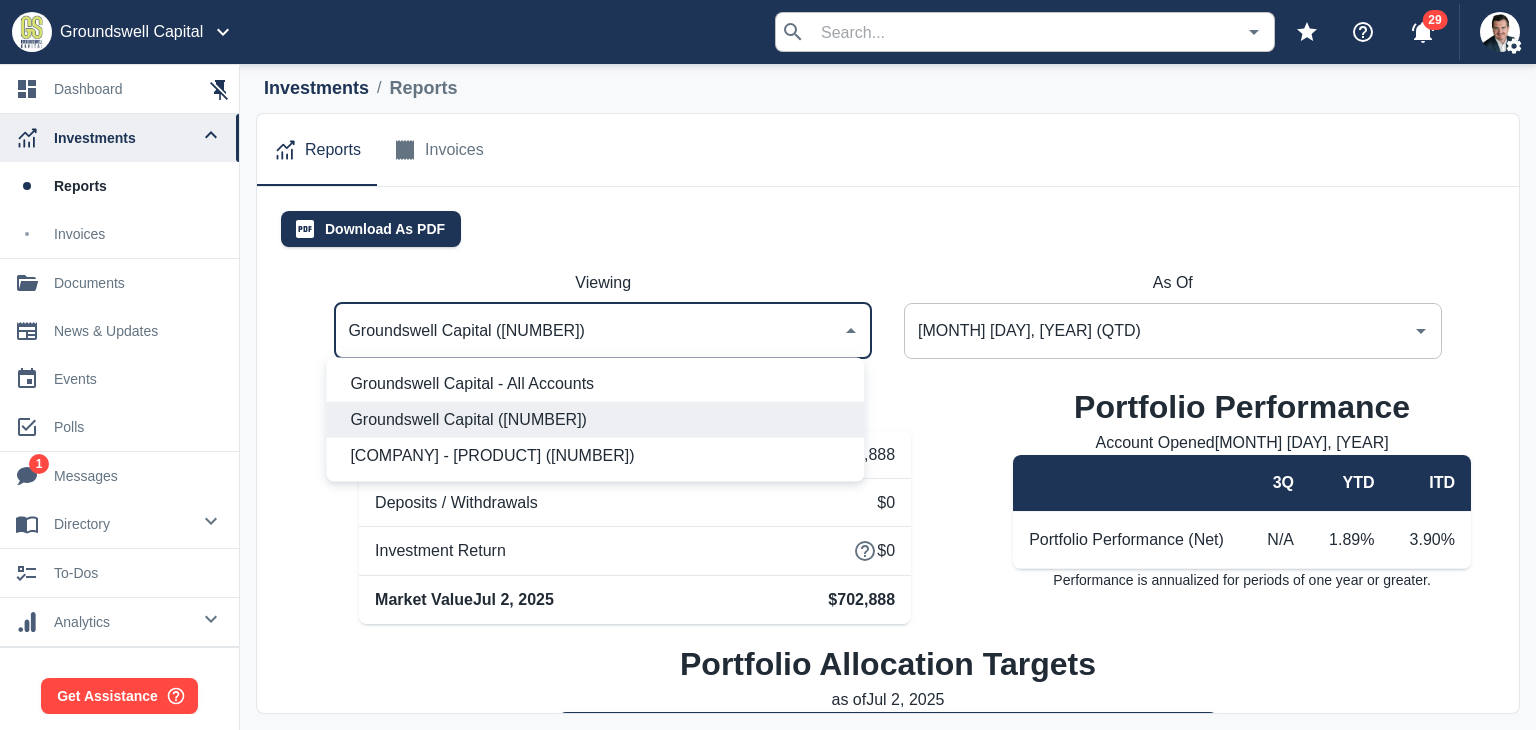 click on "Investments / Reports" at bounding box center (888, 88) 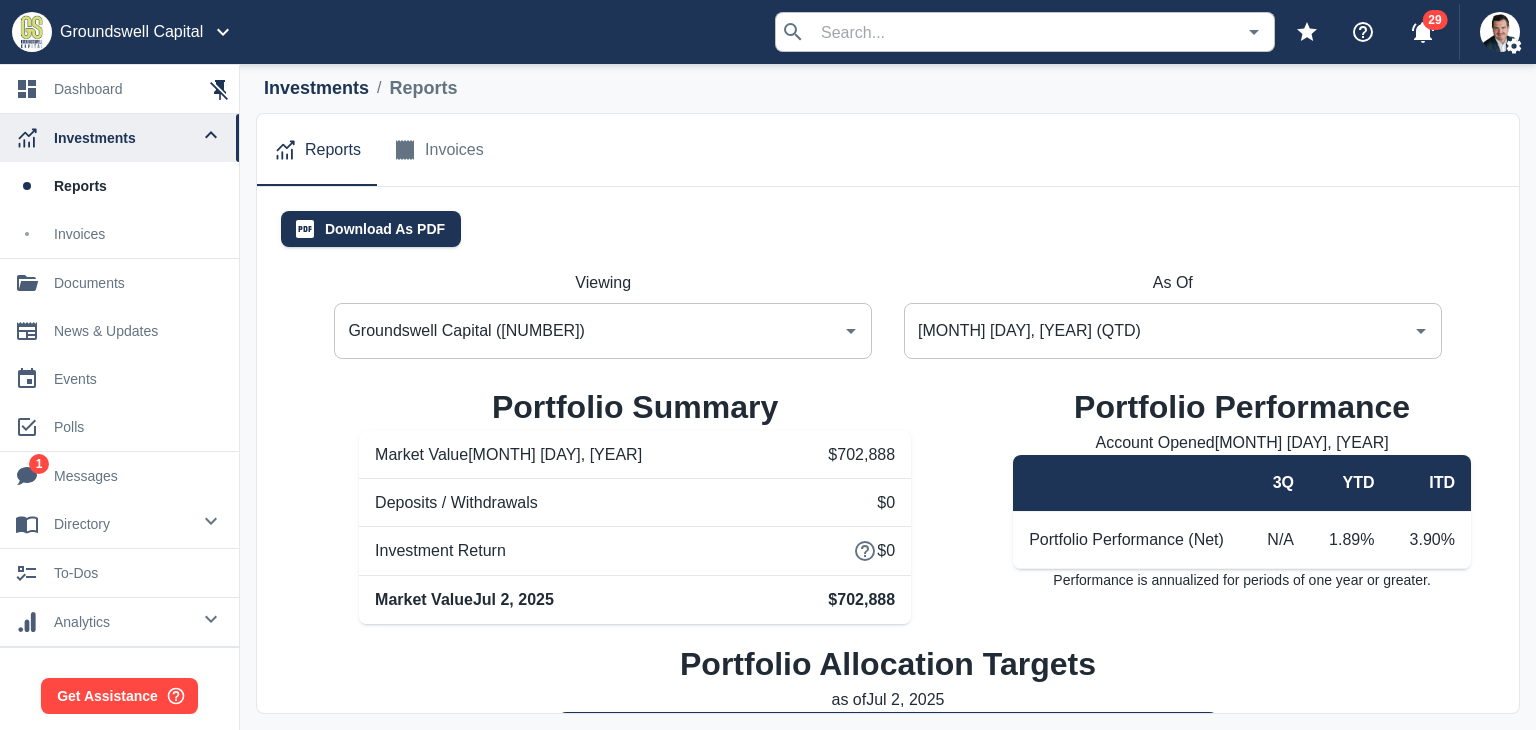 click on "Groundswell Capital (4774)" at bounding box center [588, 331] 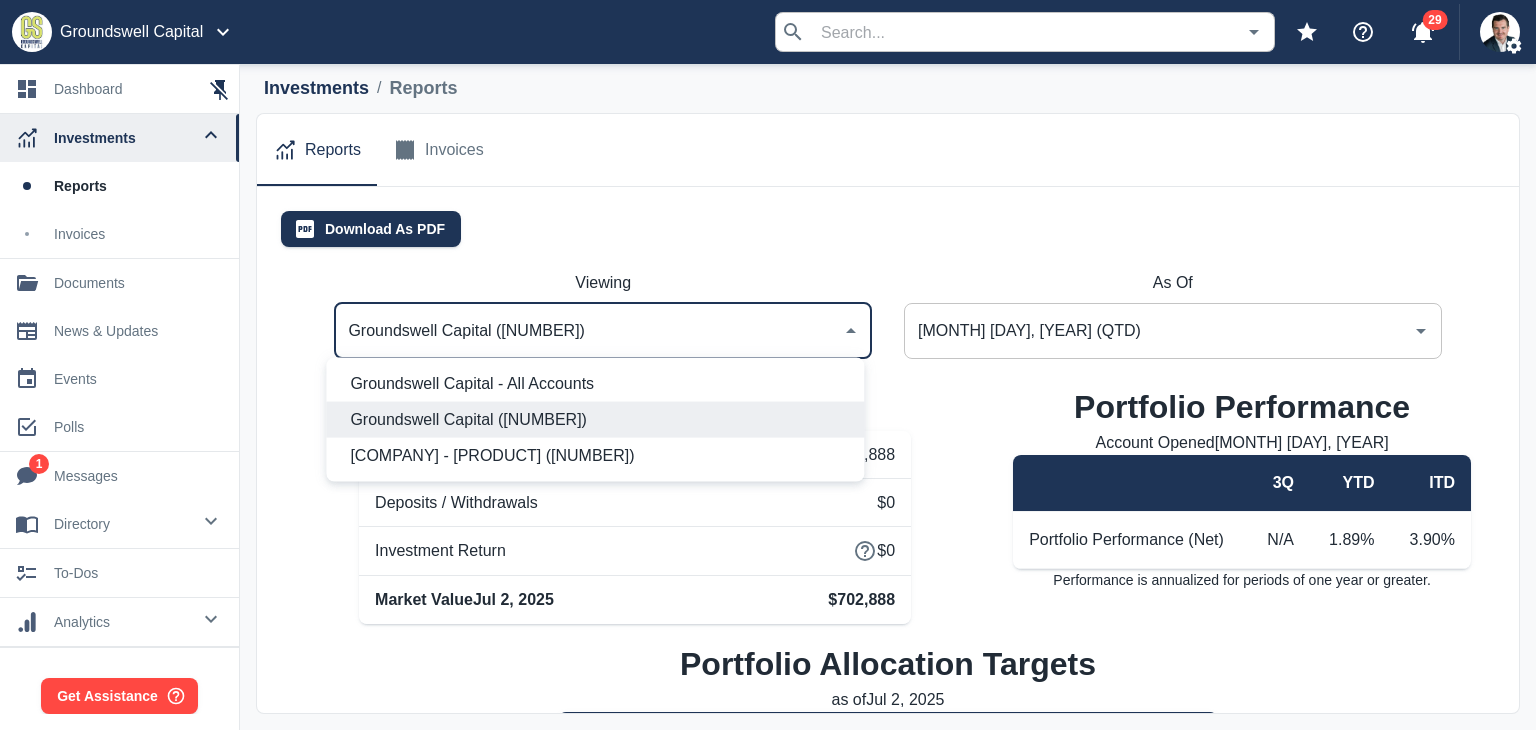 click on "Groundswell Capital - CGC Loan (3615)" at bounding box center [599, 456] 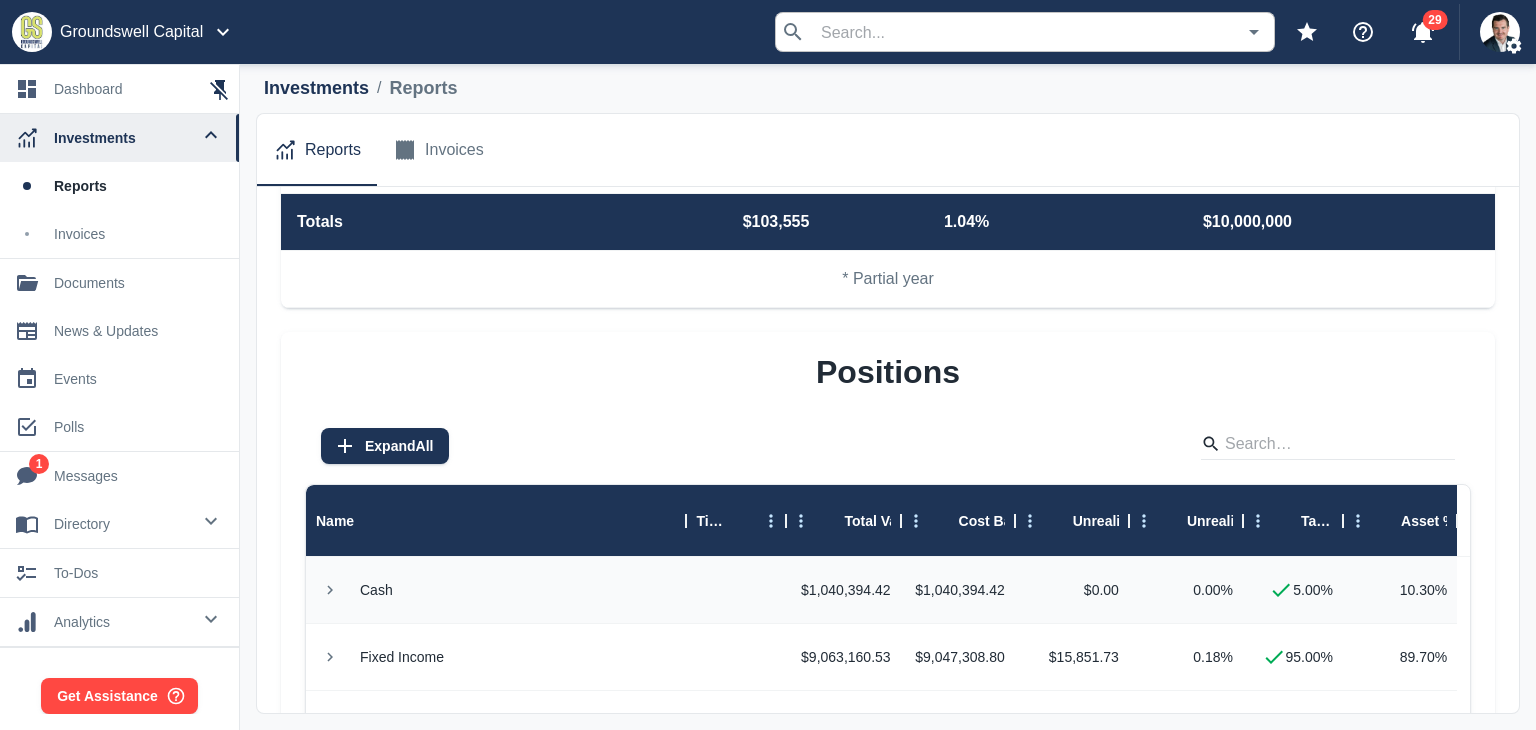 scroll, scrollTop: 1826, scrollLeft: 0, axis: vertical 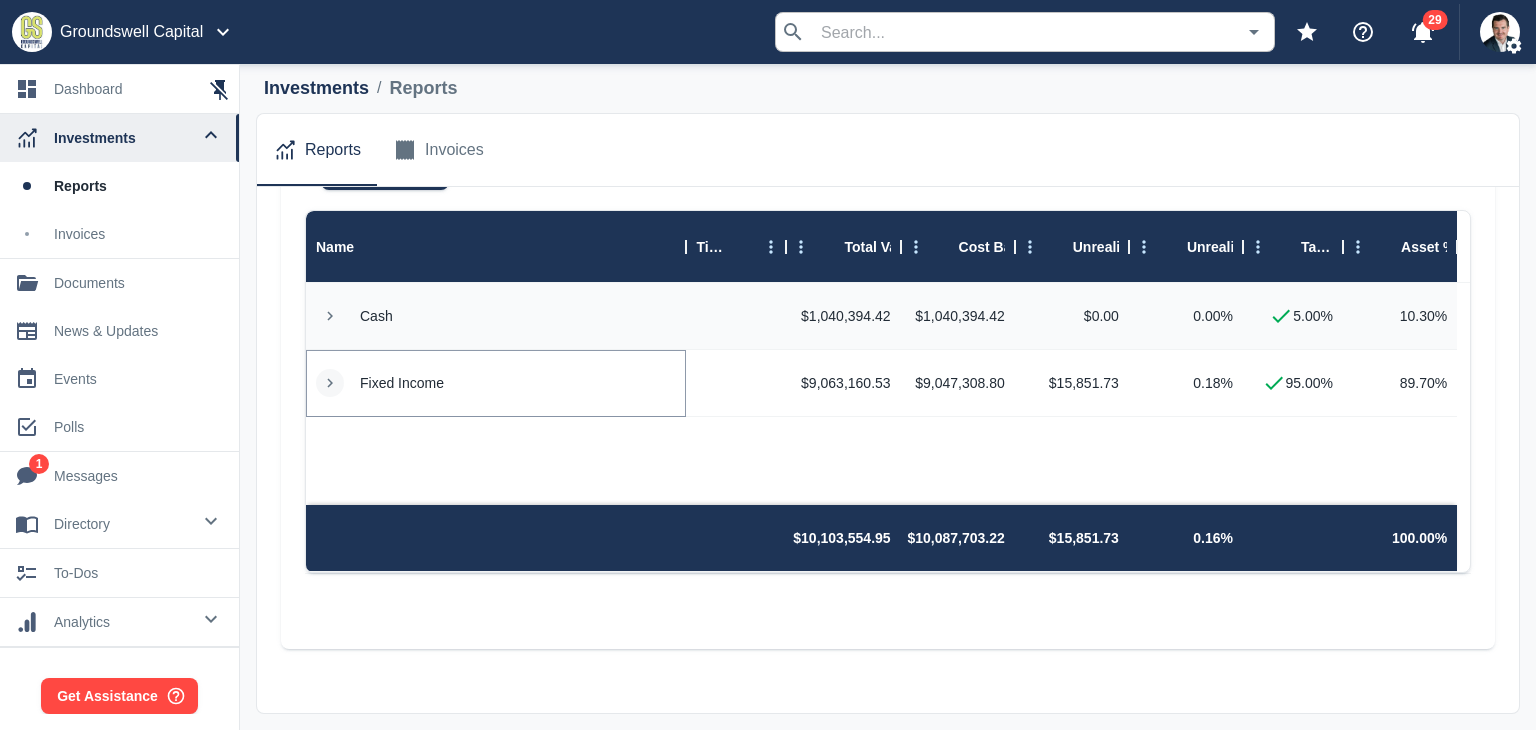 click at bounding box center (330, 383) 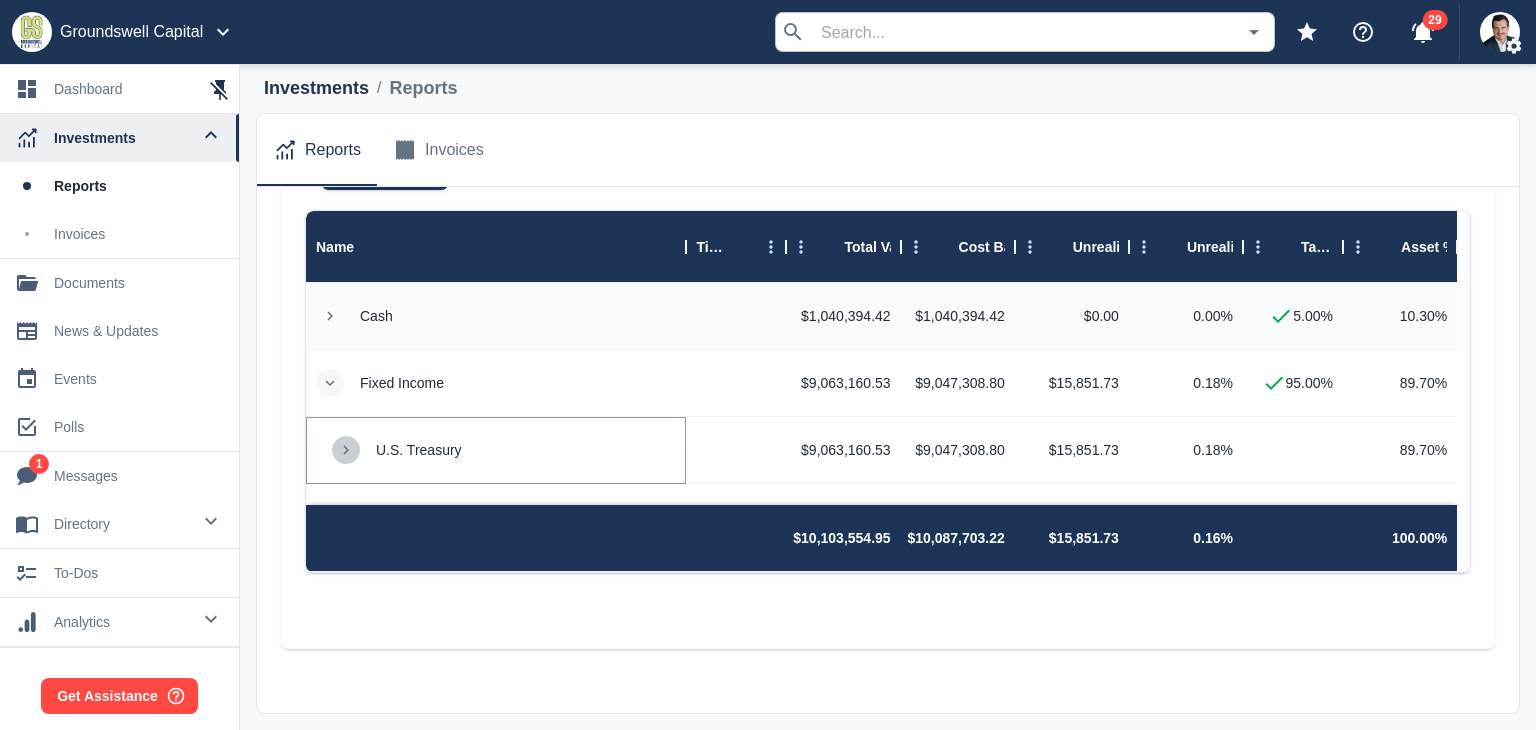 click at bounding box center [346, 450] 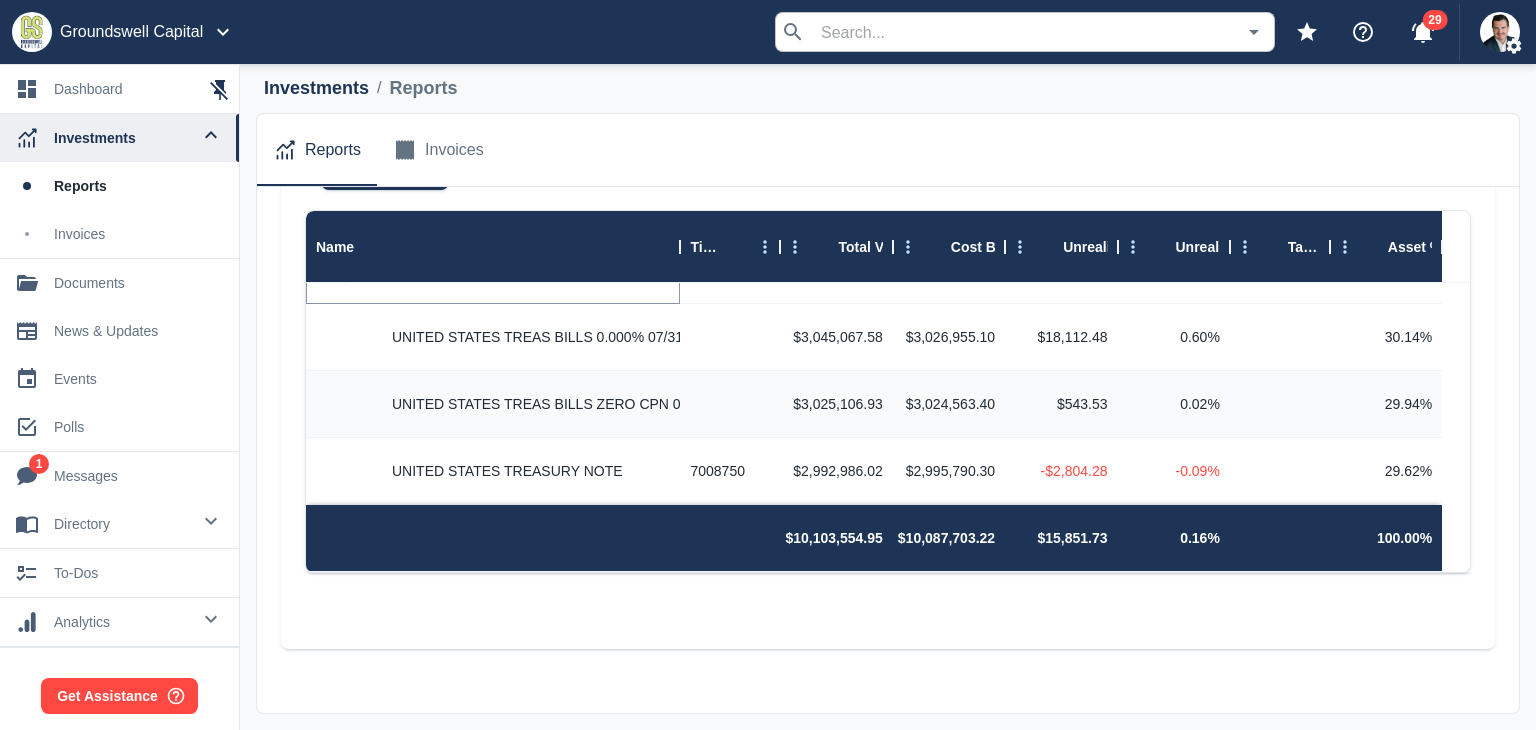 scroll, scrollTop: 180, scrollLeft: 0, axis: vertical 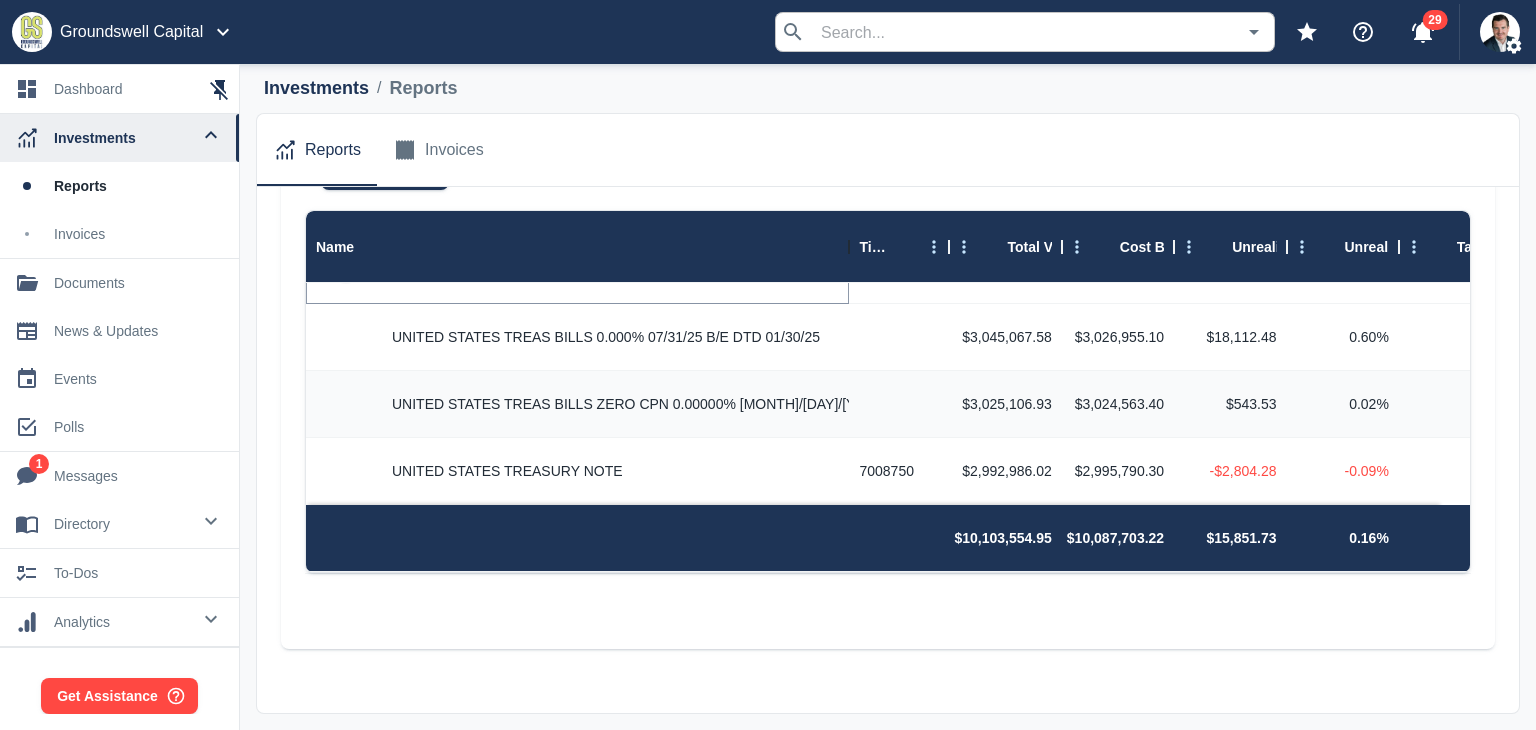 drag, startPoint x: 683, startPoint y: 257, endPoint x: 852, endPoint y: 244, distance: 169.49927 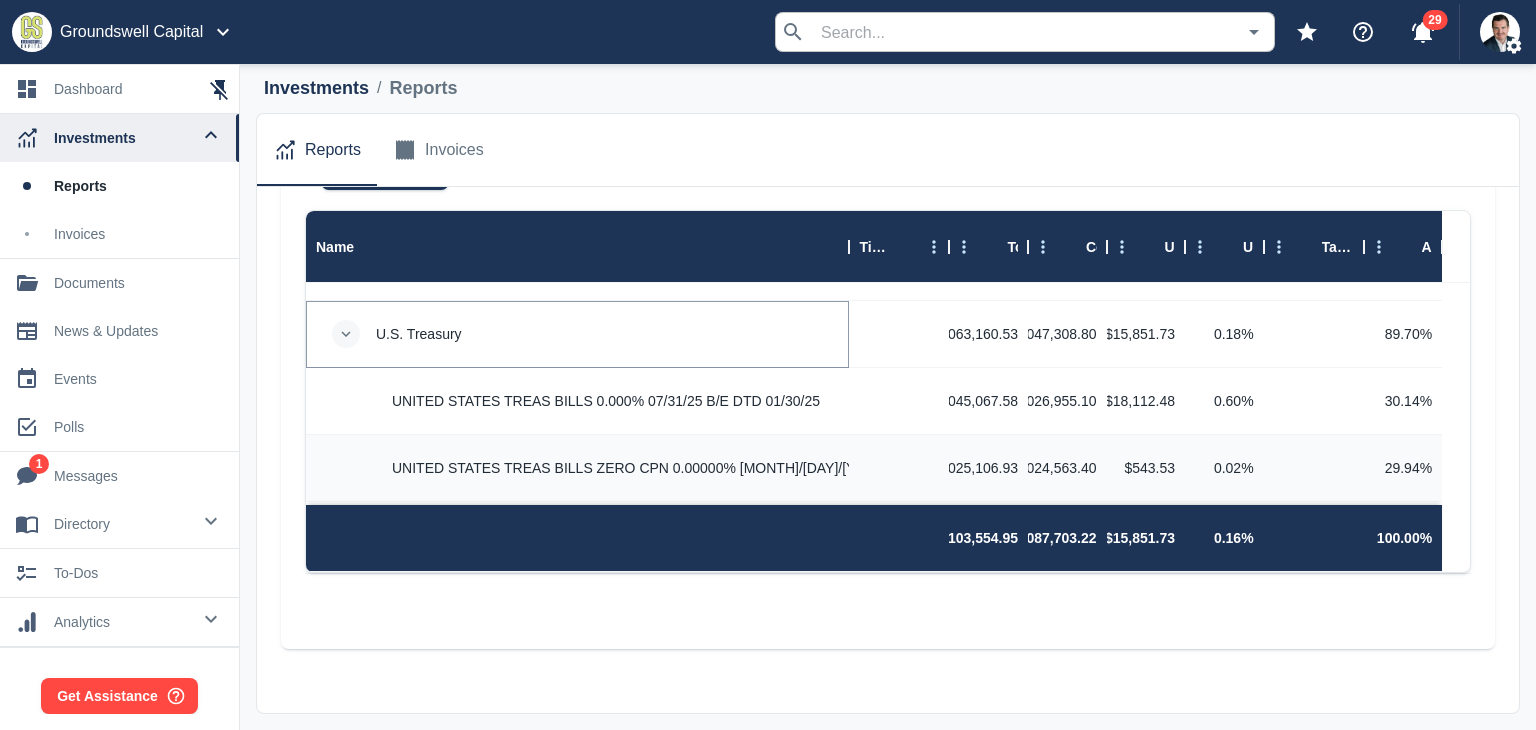 scroll, scrollTop: 0, scrollLeft: 0, axis: both 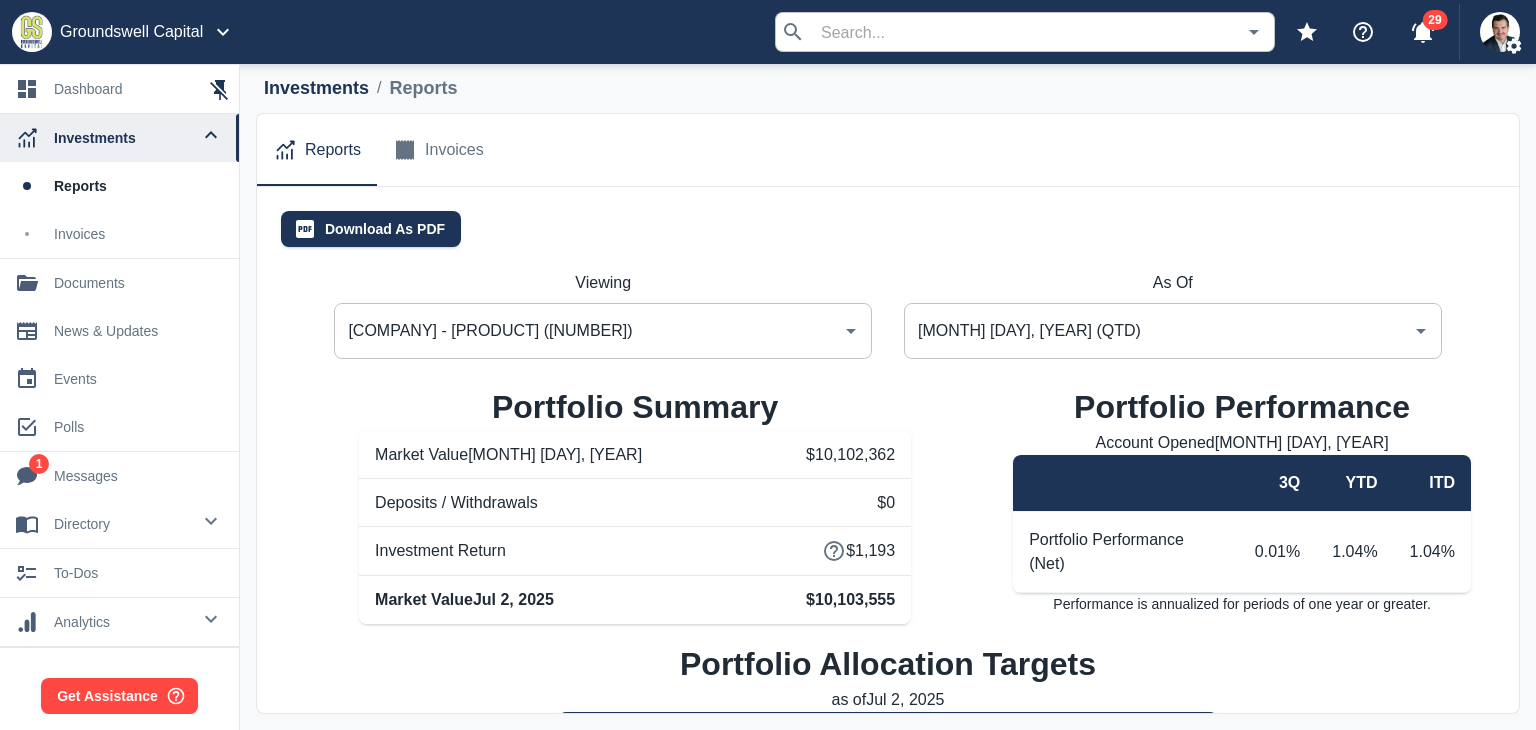 click on "Groundswell Capital - CGC Loan (3615)" at bounding box center (588, 331) 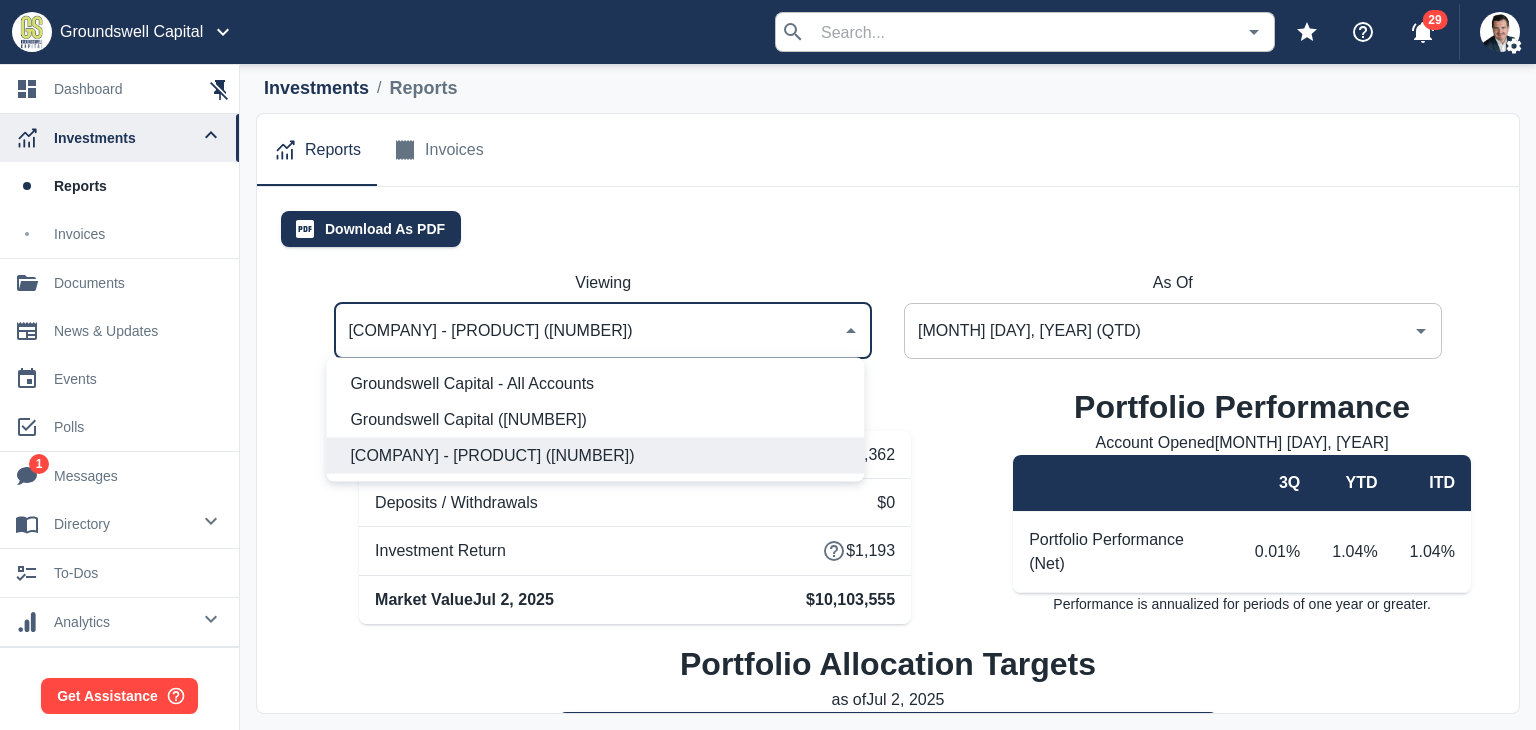 click on "Groundswell Capital - All Accounts" at bounding box center [599, 384] 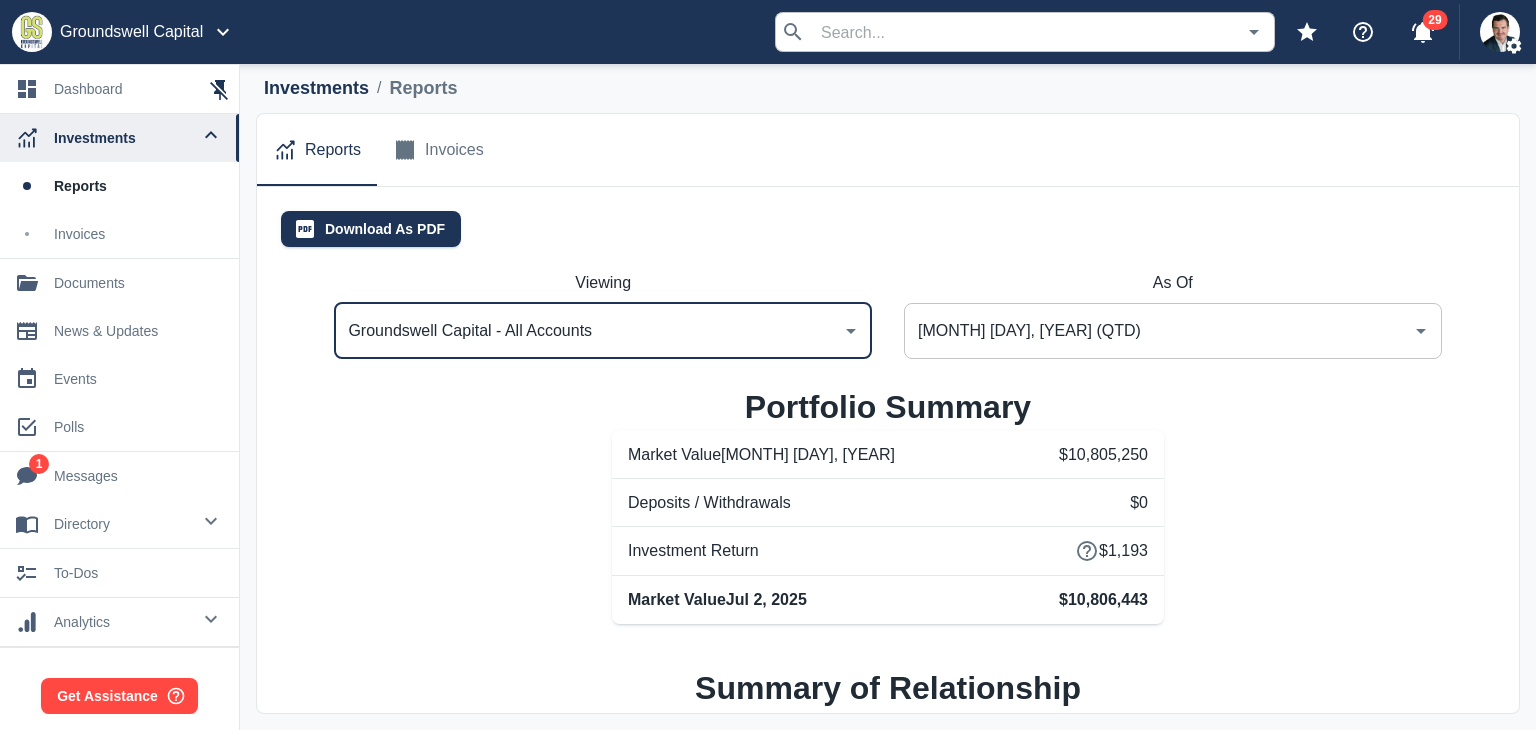 click on "documents" at bounding box center [138, 283] 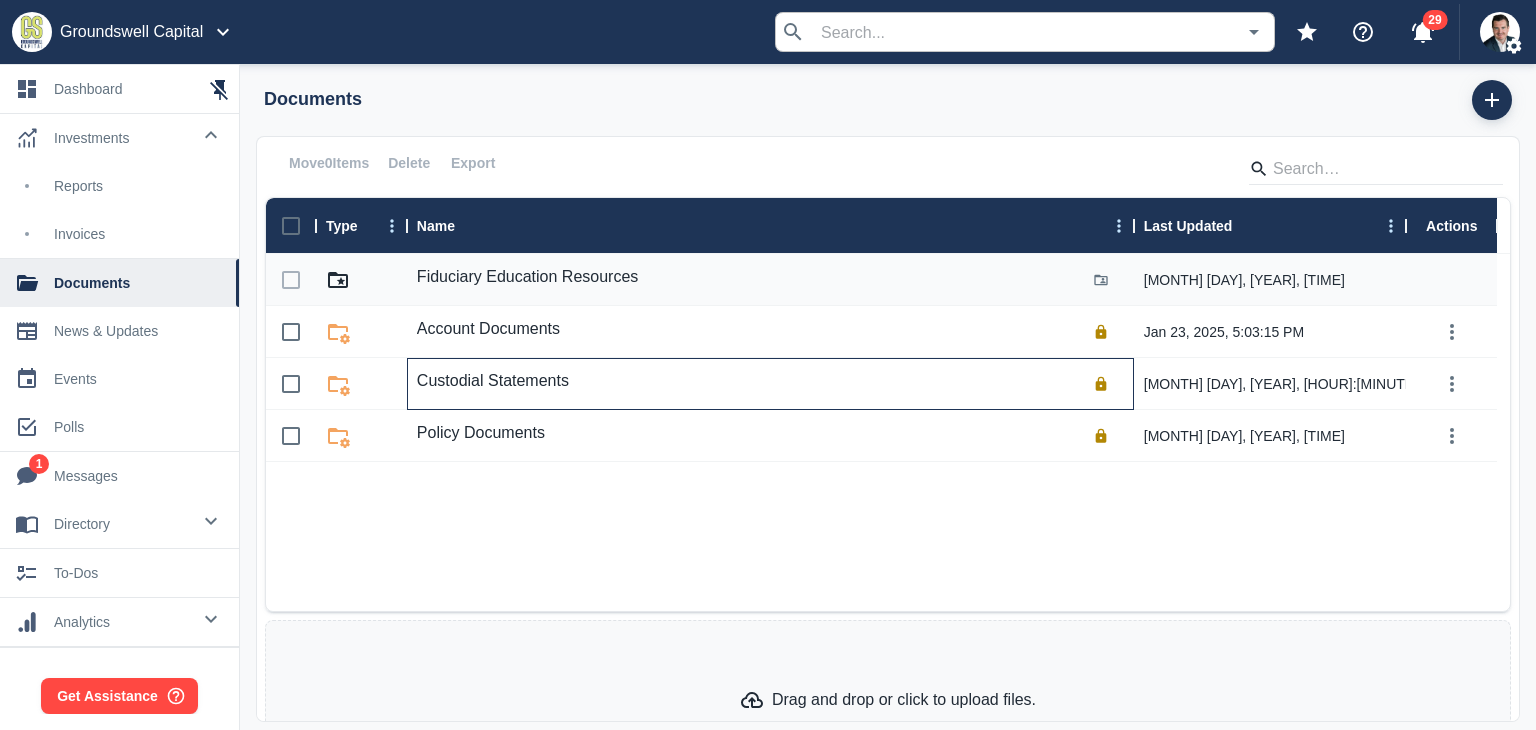 click on "Custodial Statements" at bounding box center [493, 381] 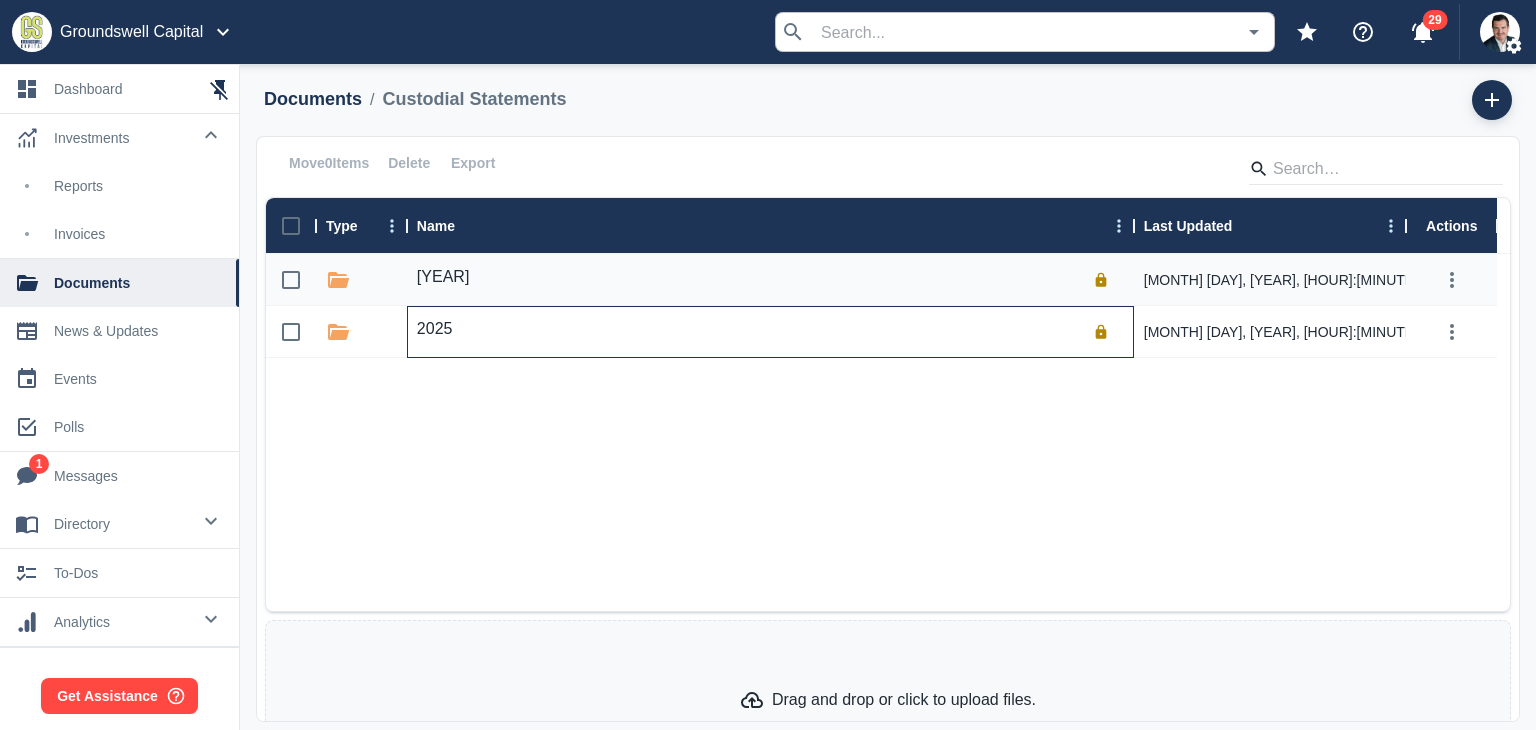 click on "2025" at bounding box center [435, 329] 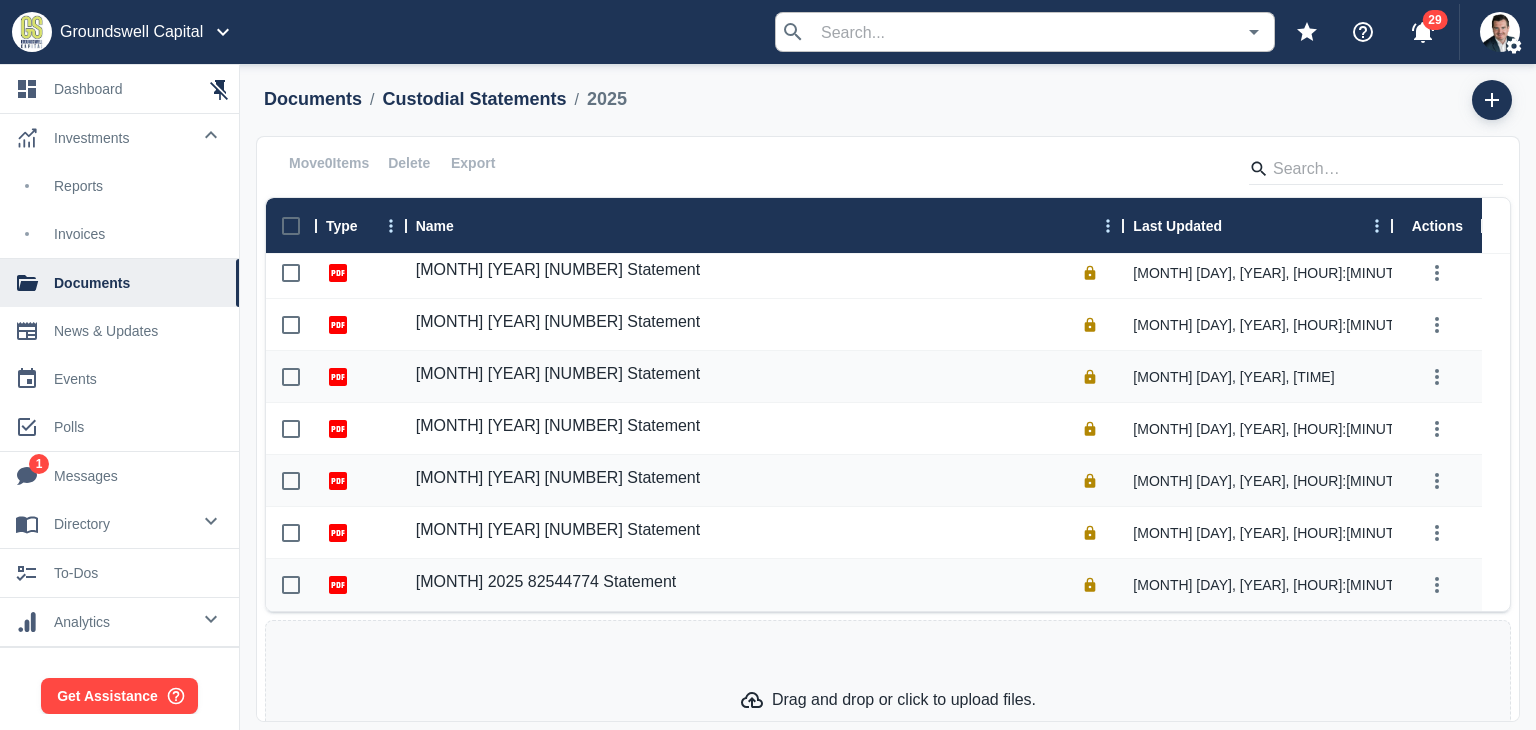 scroll, scrollTop: 126, scrollLeft: 0, axis: vertical 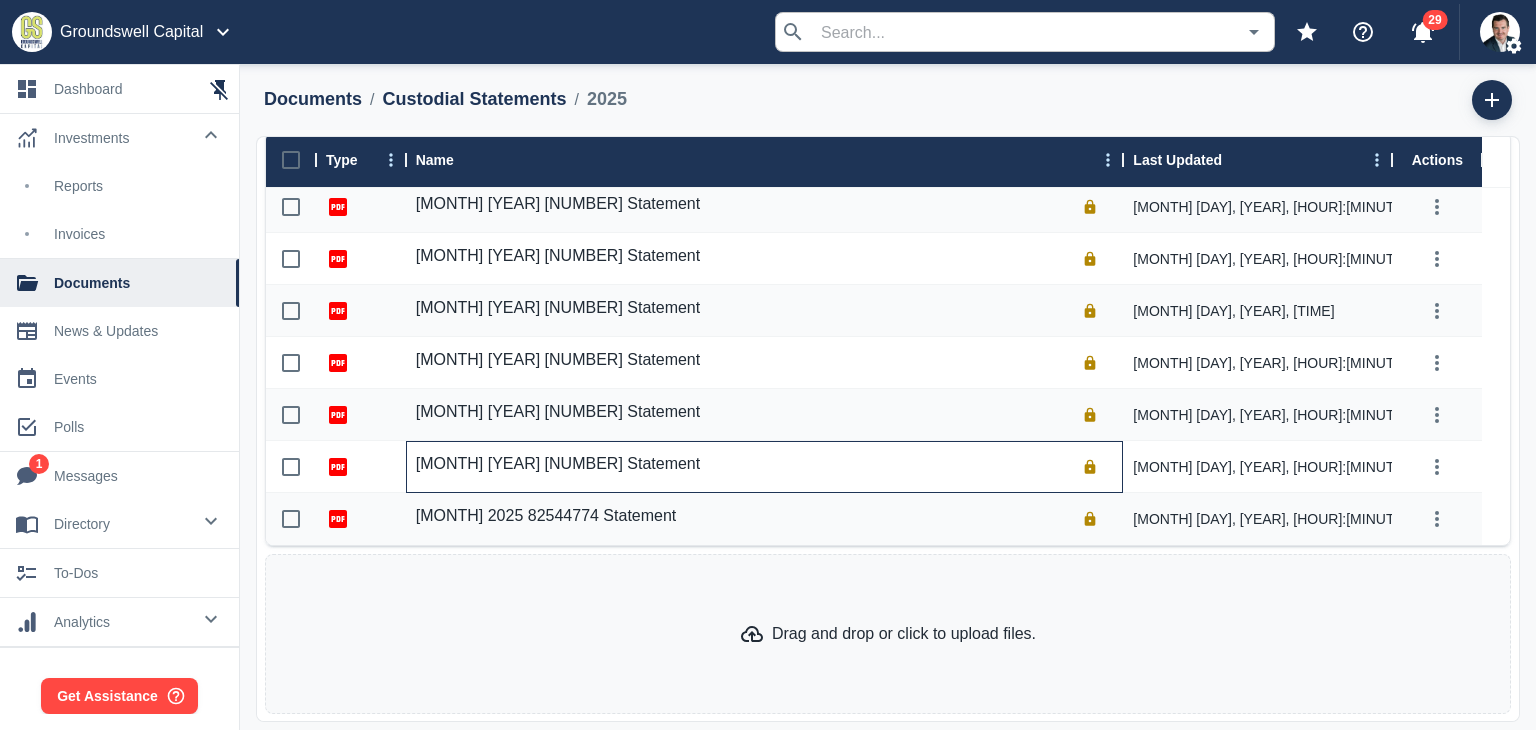 click on "May 2025 59863615 Statement" at bounding box center [558, 464] 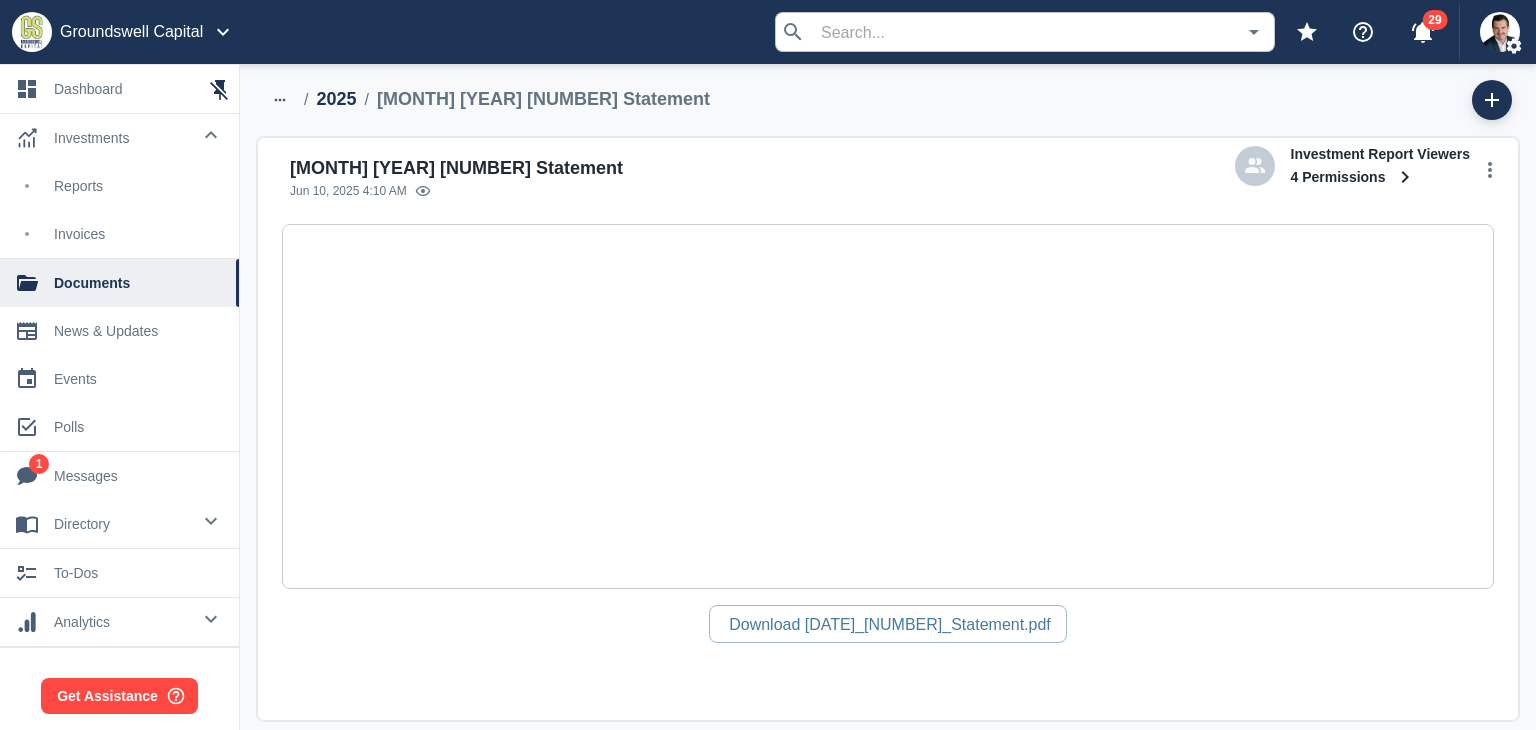 scroll, scrollTop: 0, scrollLeft: 0, axis: both 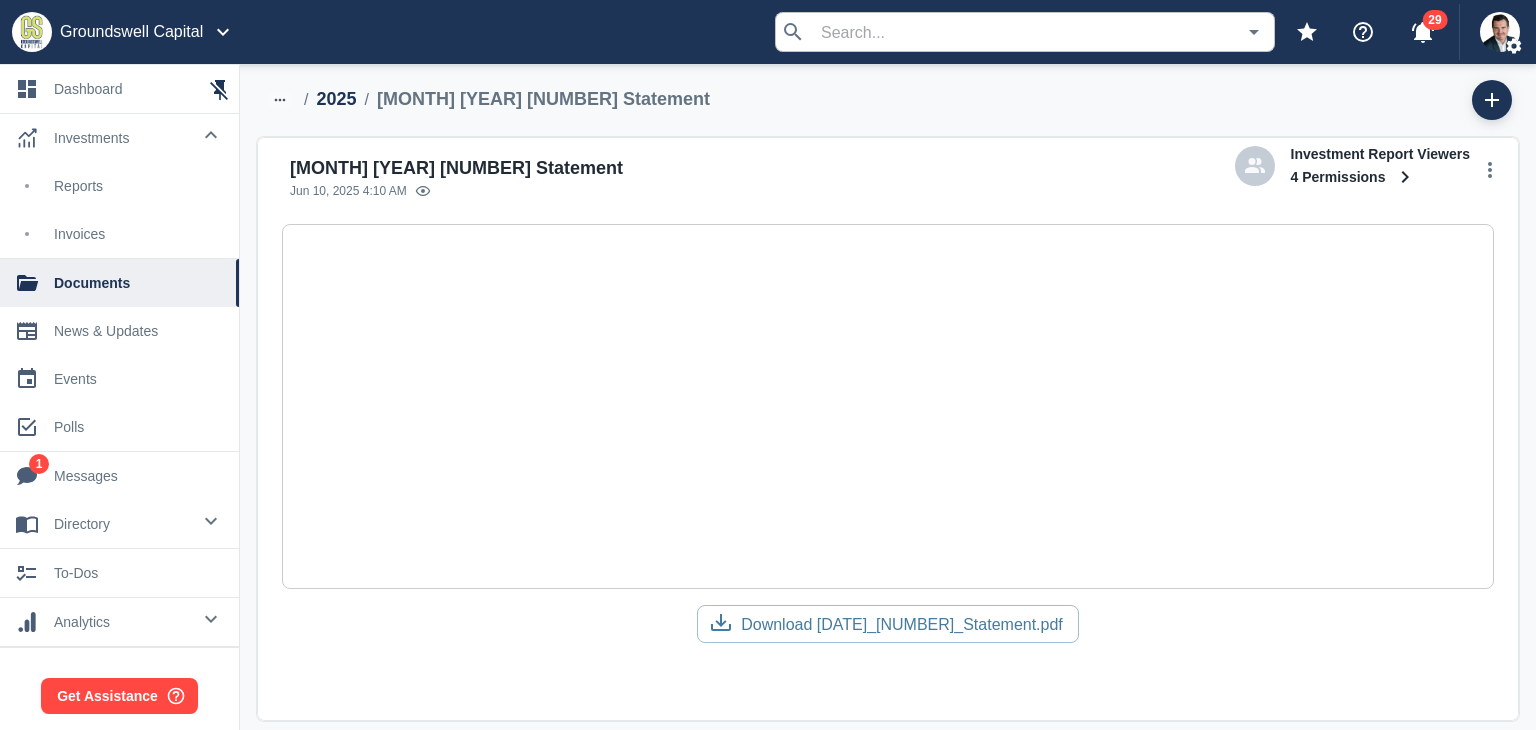 click on "news & updates" at bounding box center [138, 331] 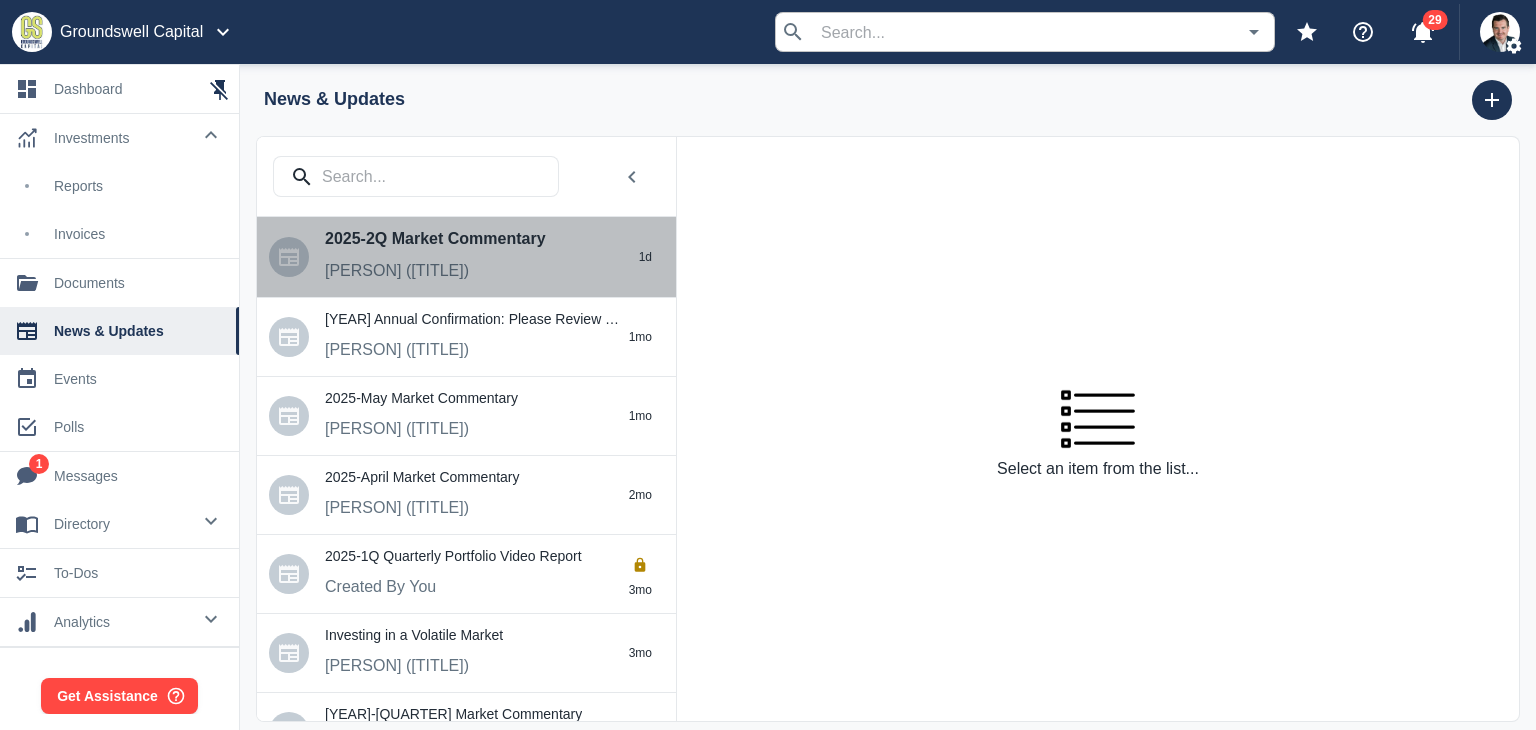 click on "Courtney Dean (eCIO Advisor)" at bounding box center (397, 271) 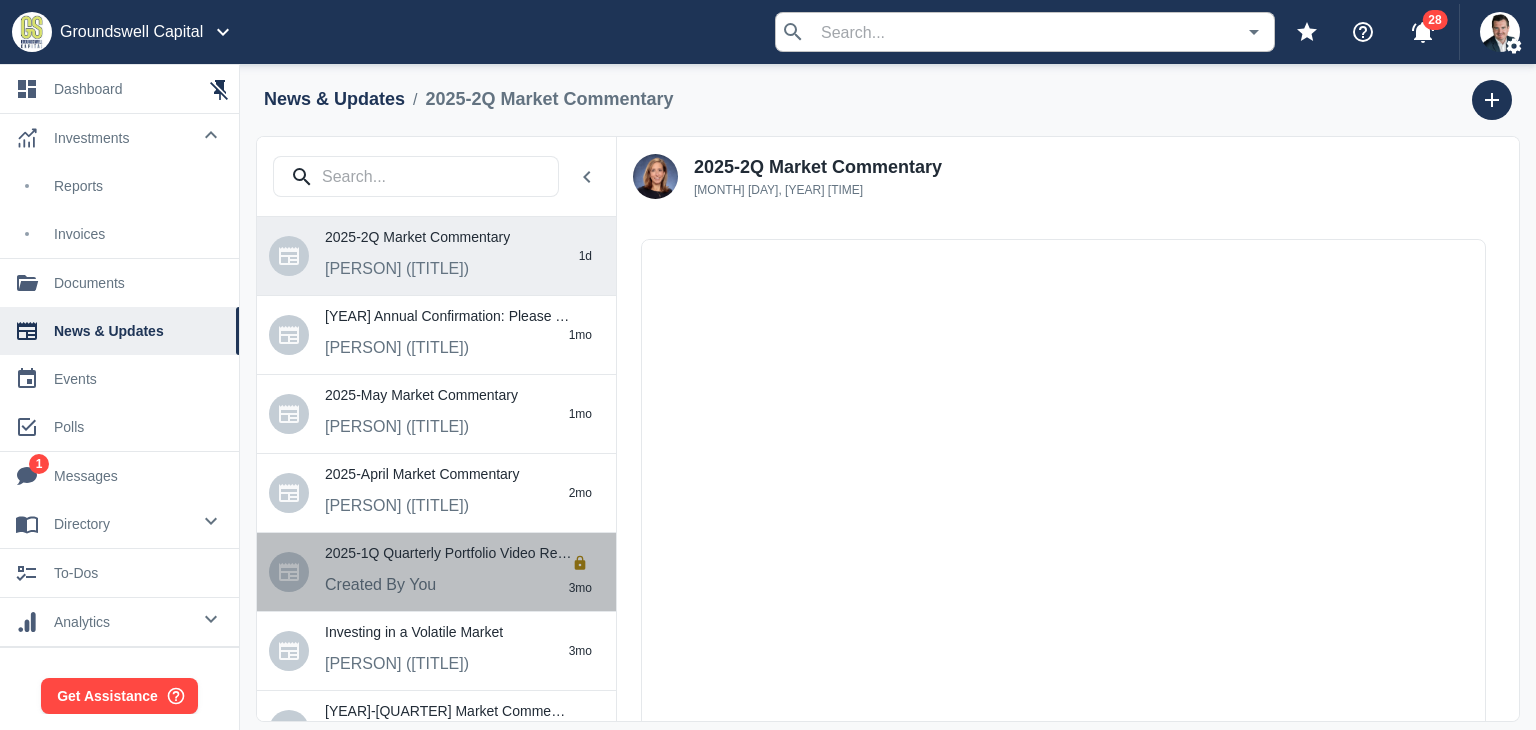 click on "Created By You" at bounding box center [470, 271] 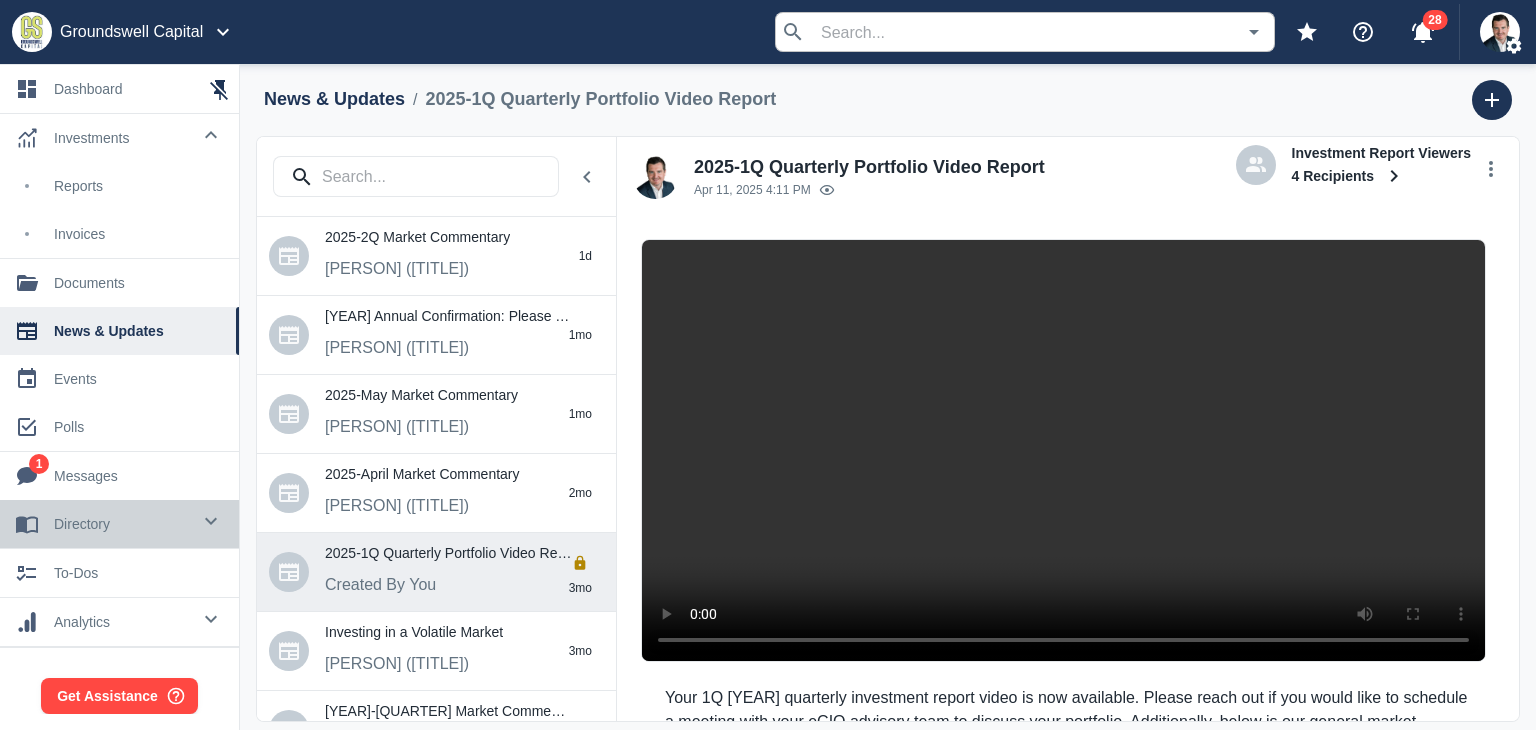 click on "directory" at bounding box center [122, 138] 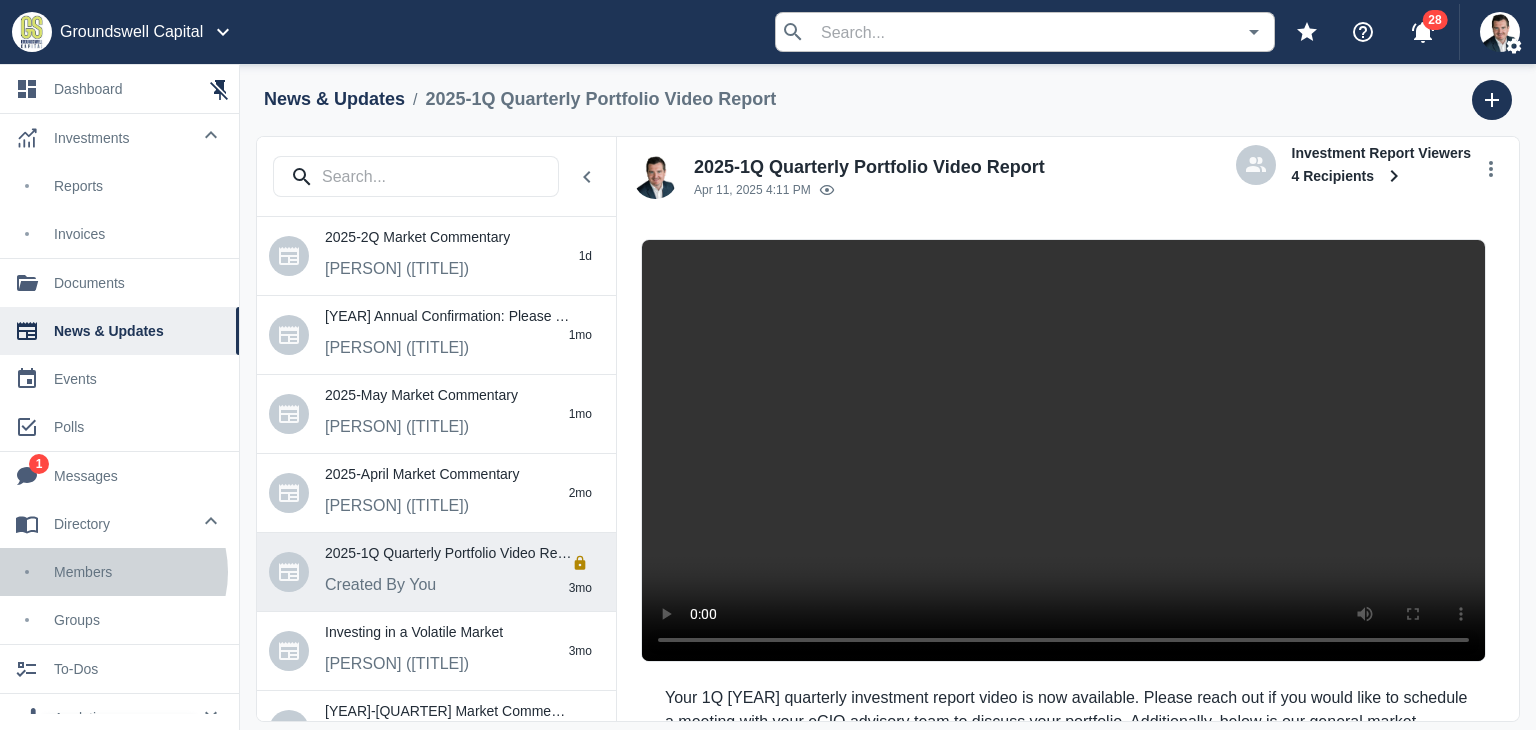 click on "members" at bounding box center [138, 572] 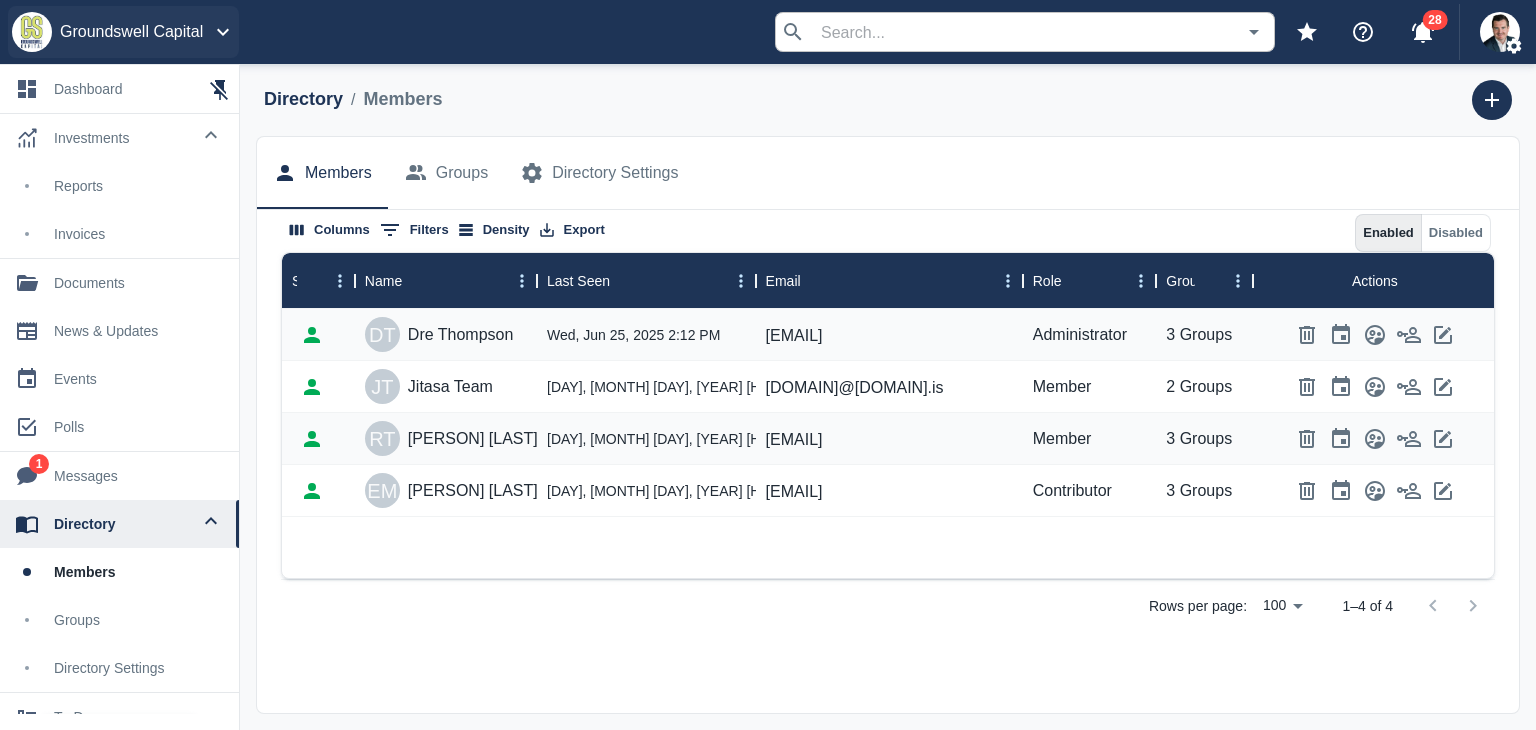 click on "Groundswell Capital" at bounding box center (131, 32) 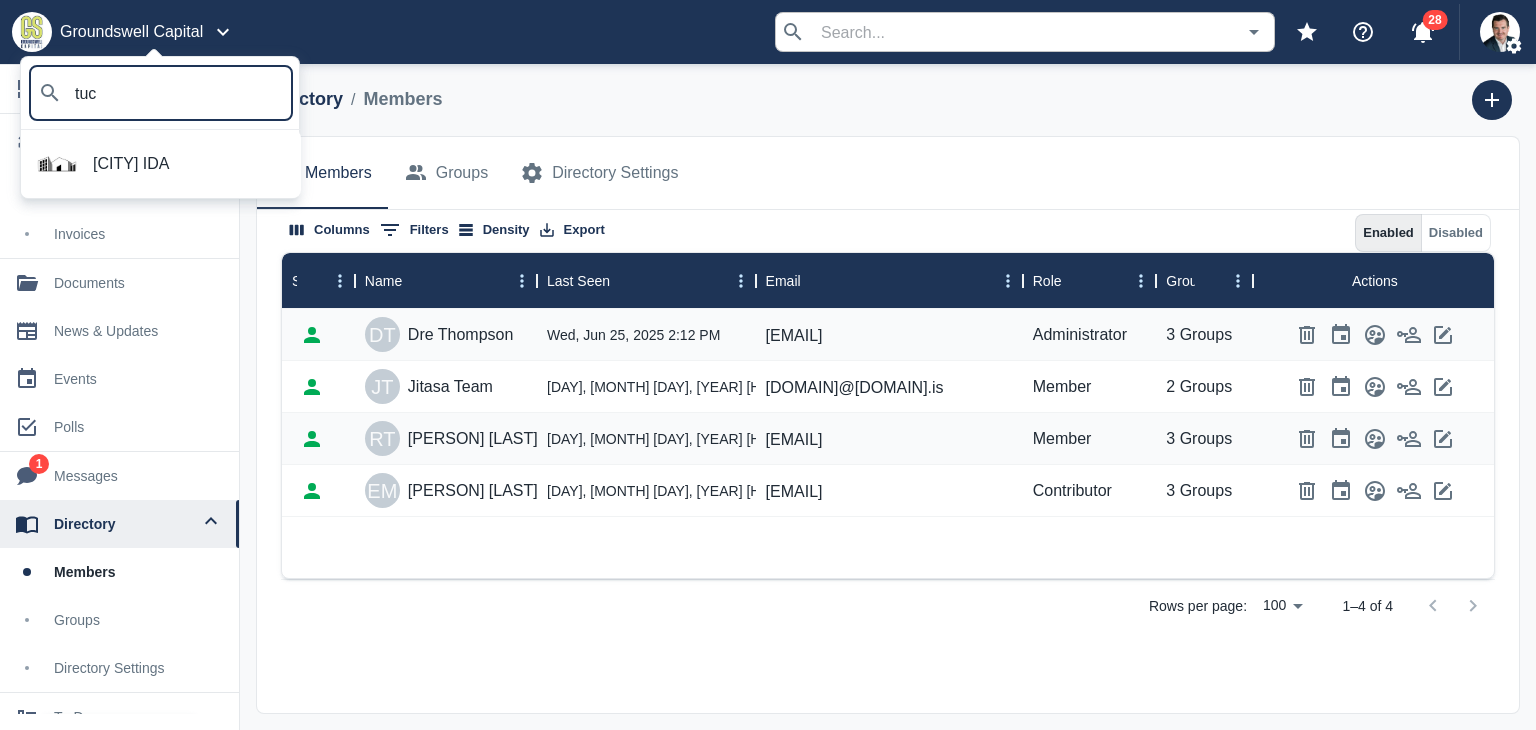click on "Tucson IDA" at bounding box center [189, 164] 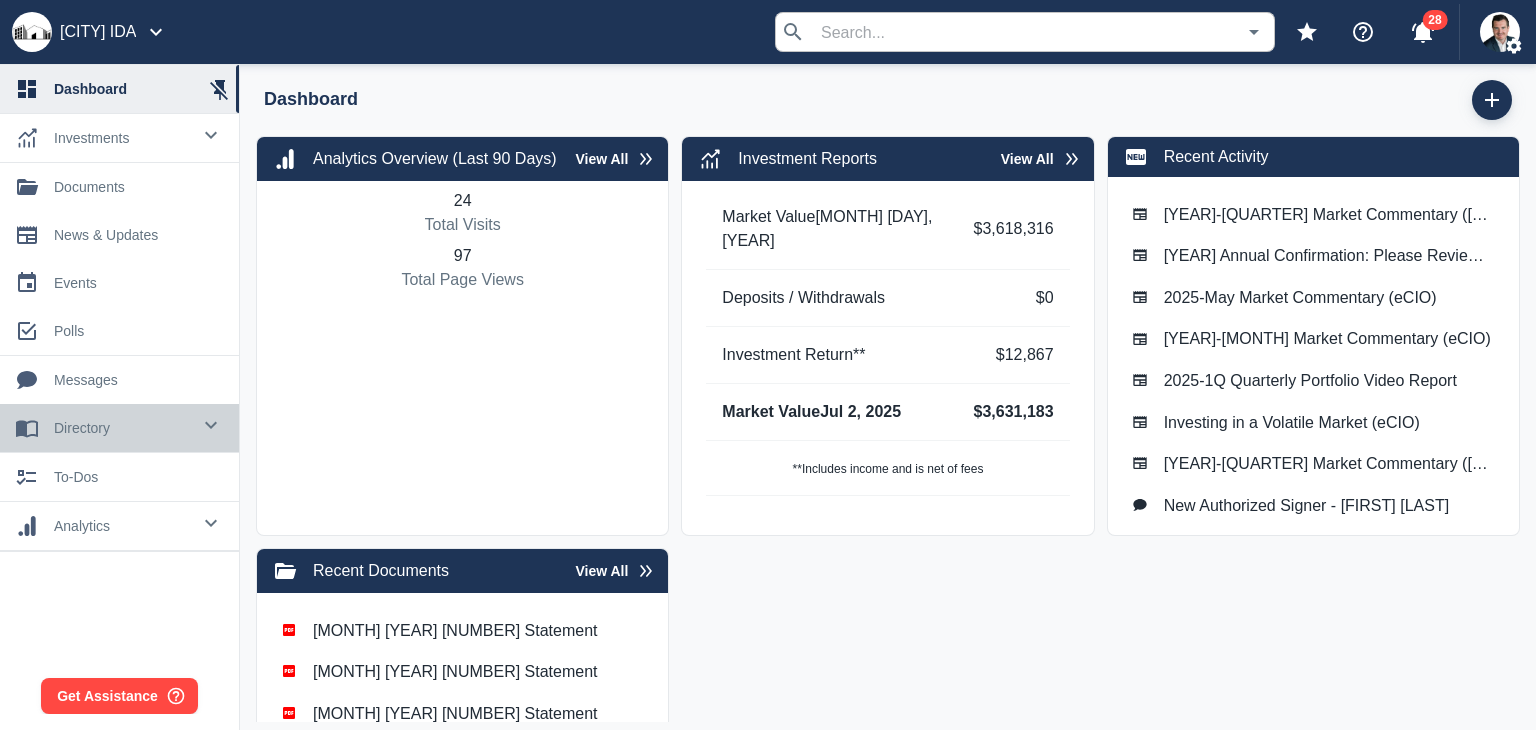 click on "directory" at bounding box center (122, 138) 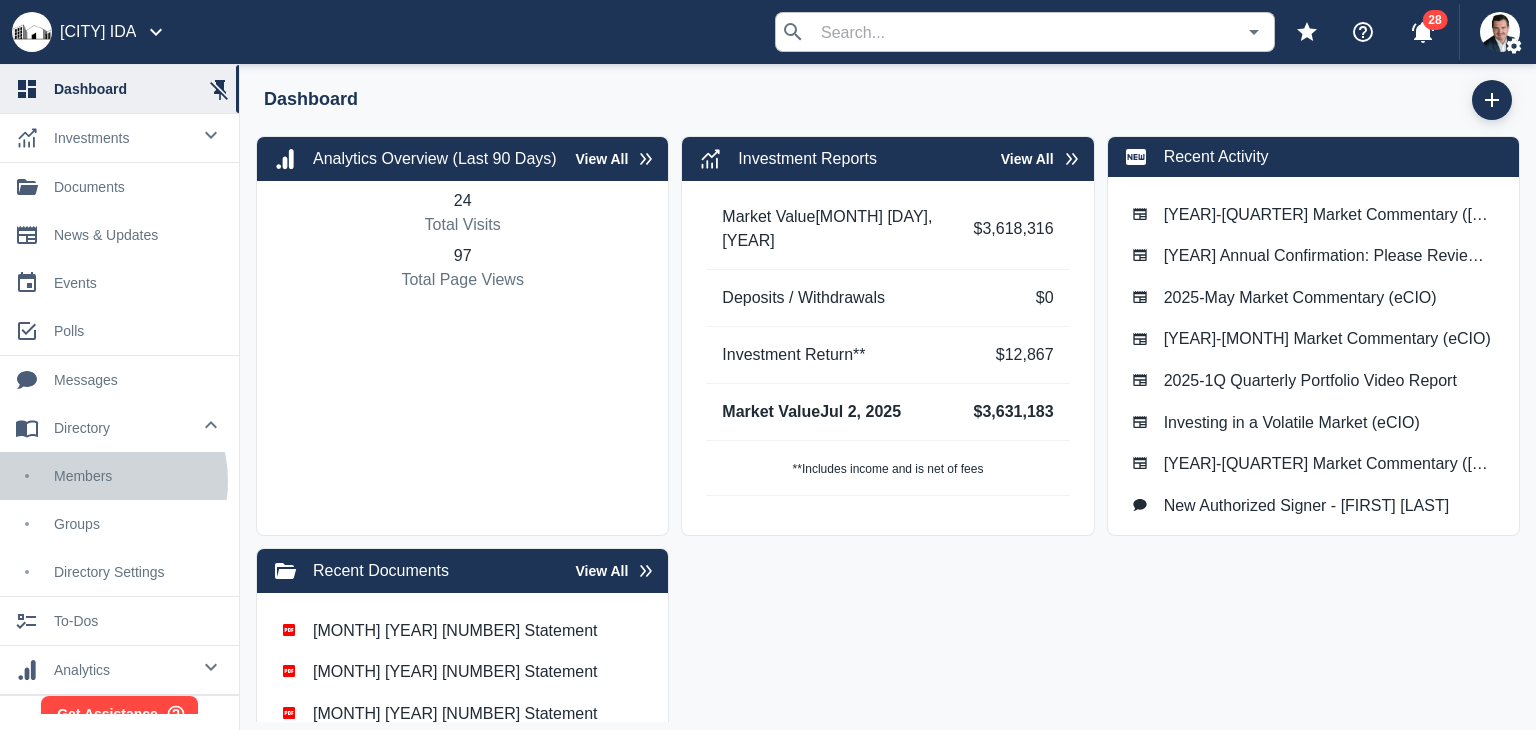 click on "members" at bounding box center (138, 476) 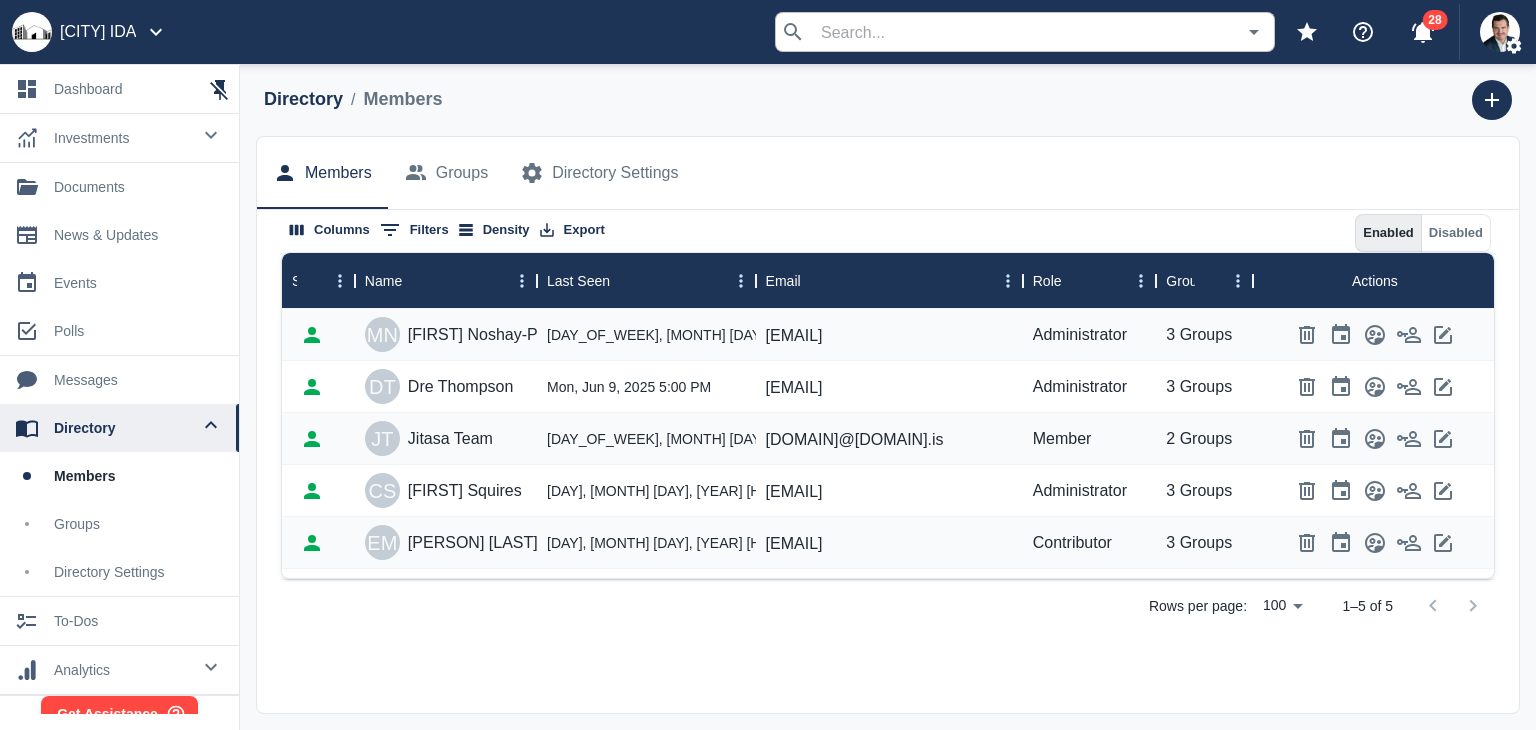 scroll, scrollTop: 0, scrollLeft: 0, axis: both 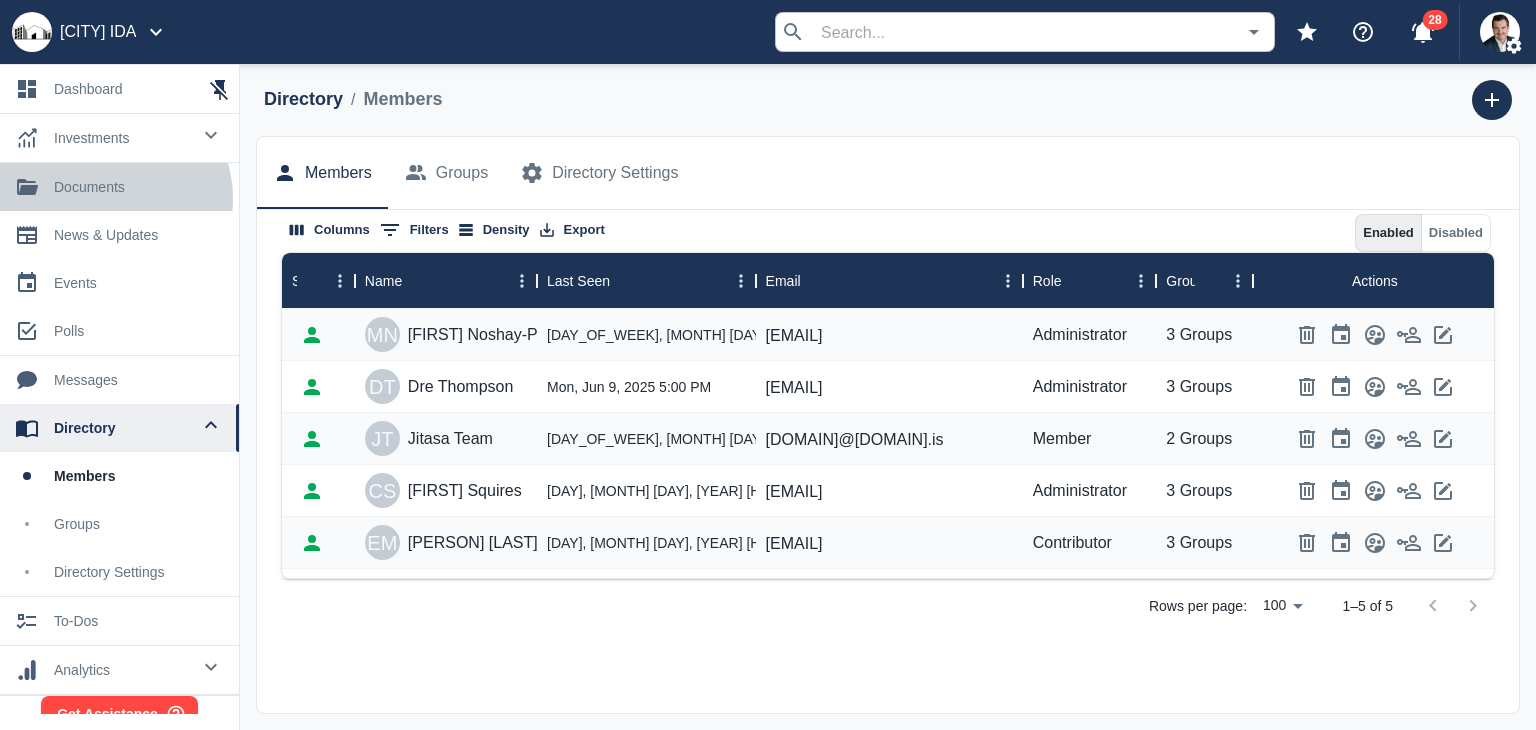 click on "documents" at bounding box center (138, 187) 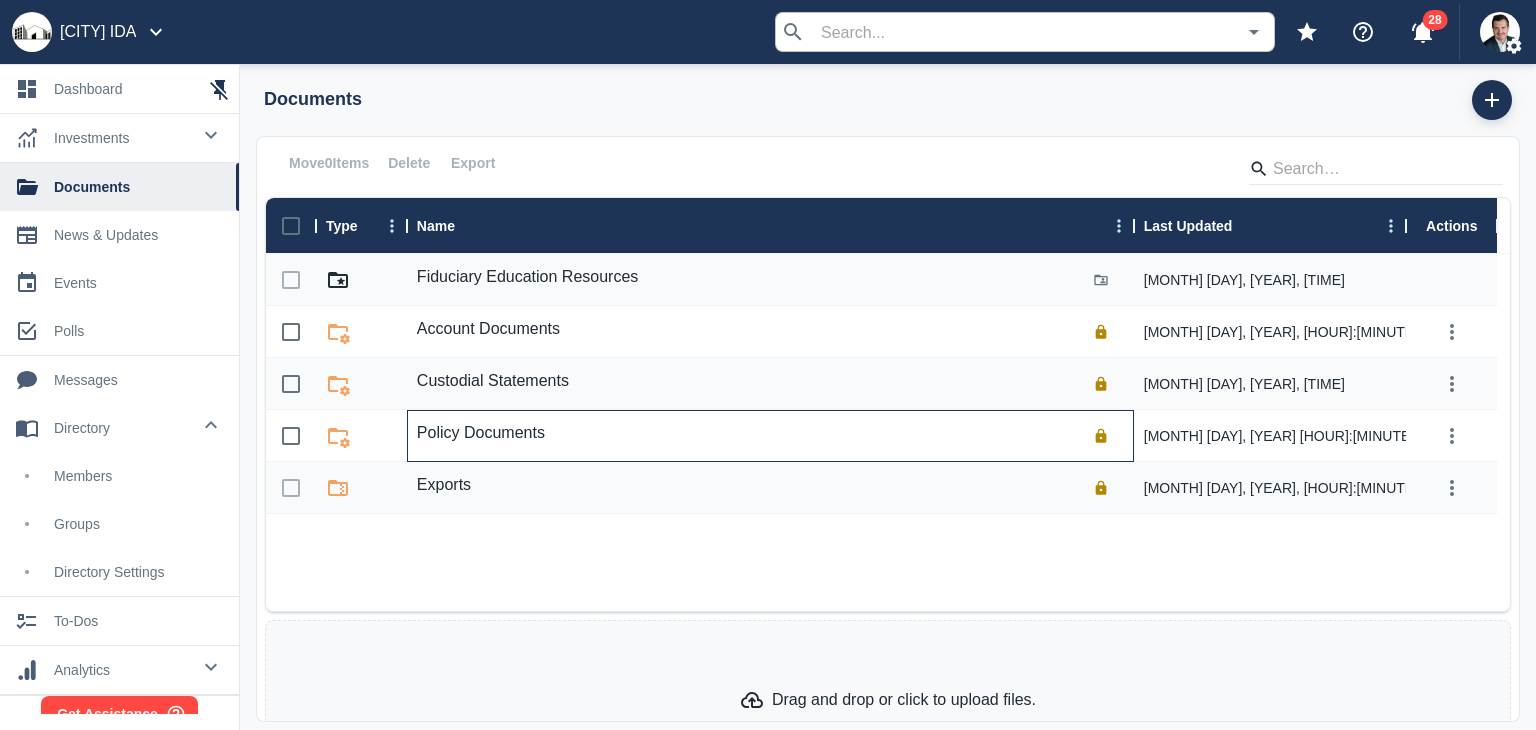 click on "Policy Documents" at bounding box center [481, 433] 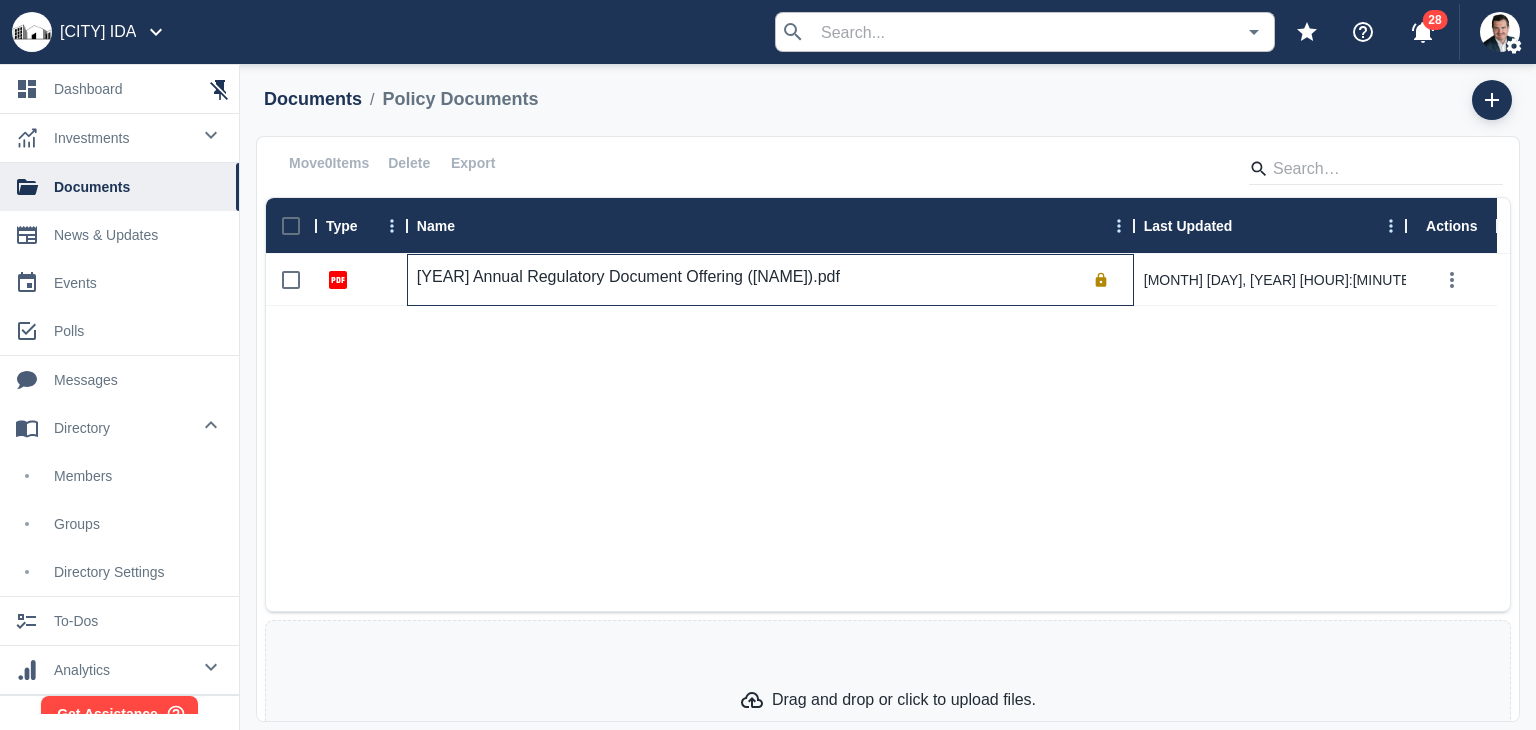 click on "Tucson IDA - Investment Policy Statement (05-2023).pdf" at bounding box center (628, 277) 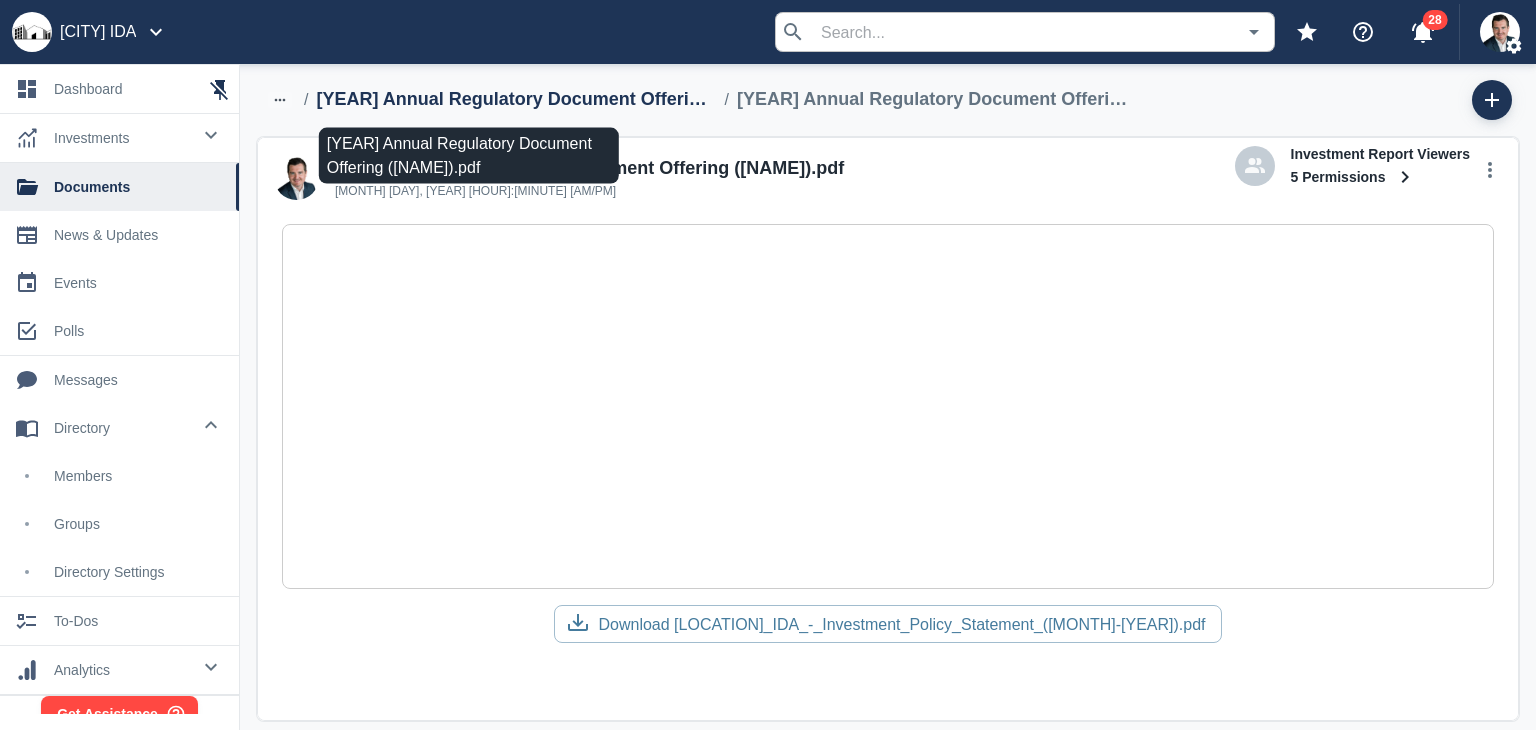 click on "Tucson IDA - Investment Policy Statement (05-2023).pdf" at bounding box center (516, 99) 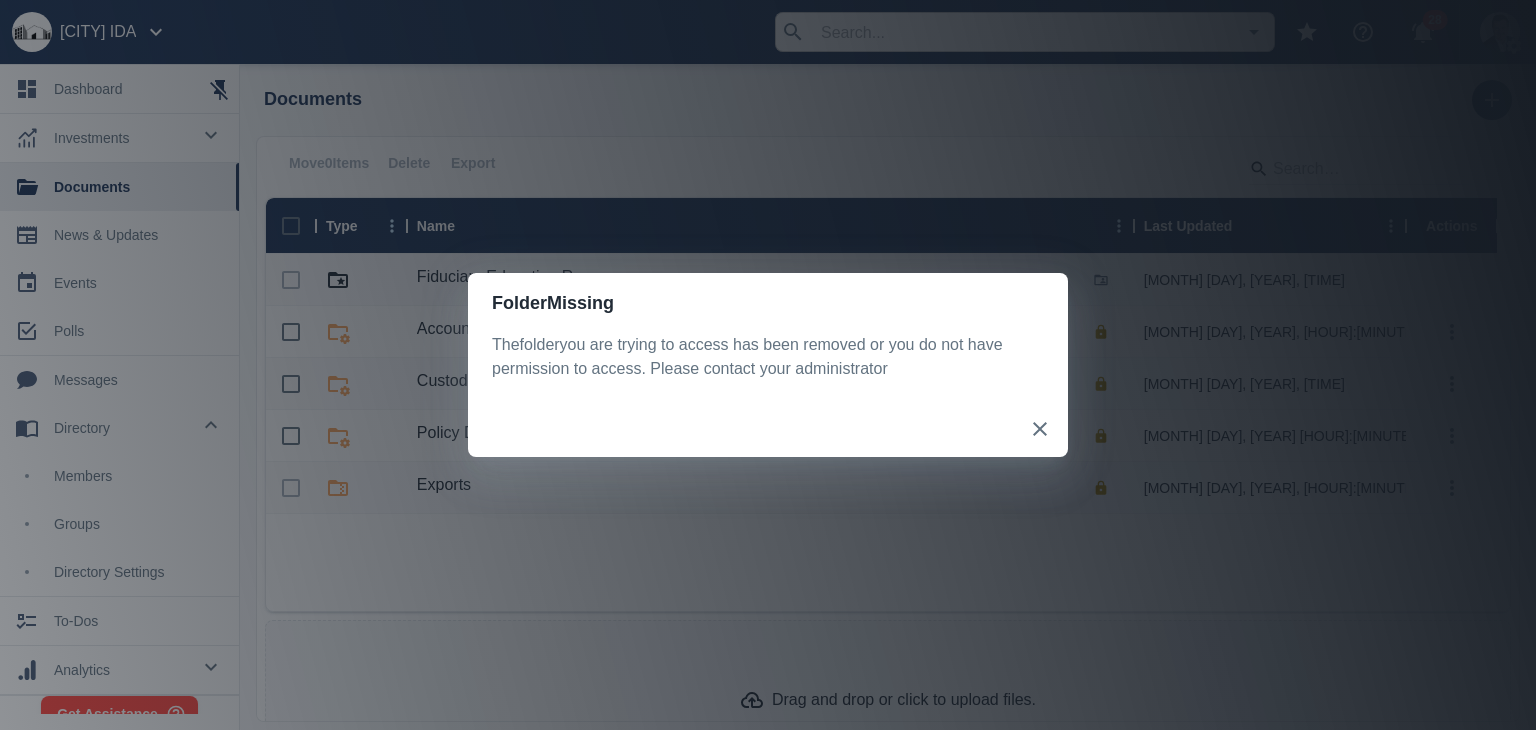 click on "Folder  Missing The  folder  you are trying to access has been removed or you do not have permission to access. Please contact your administrator" at bounding box center (768, 365) 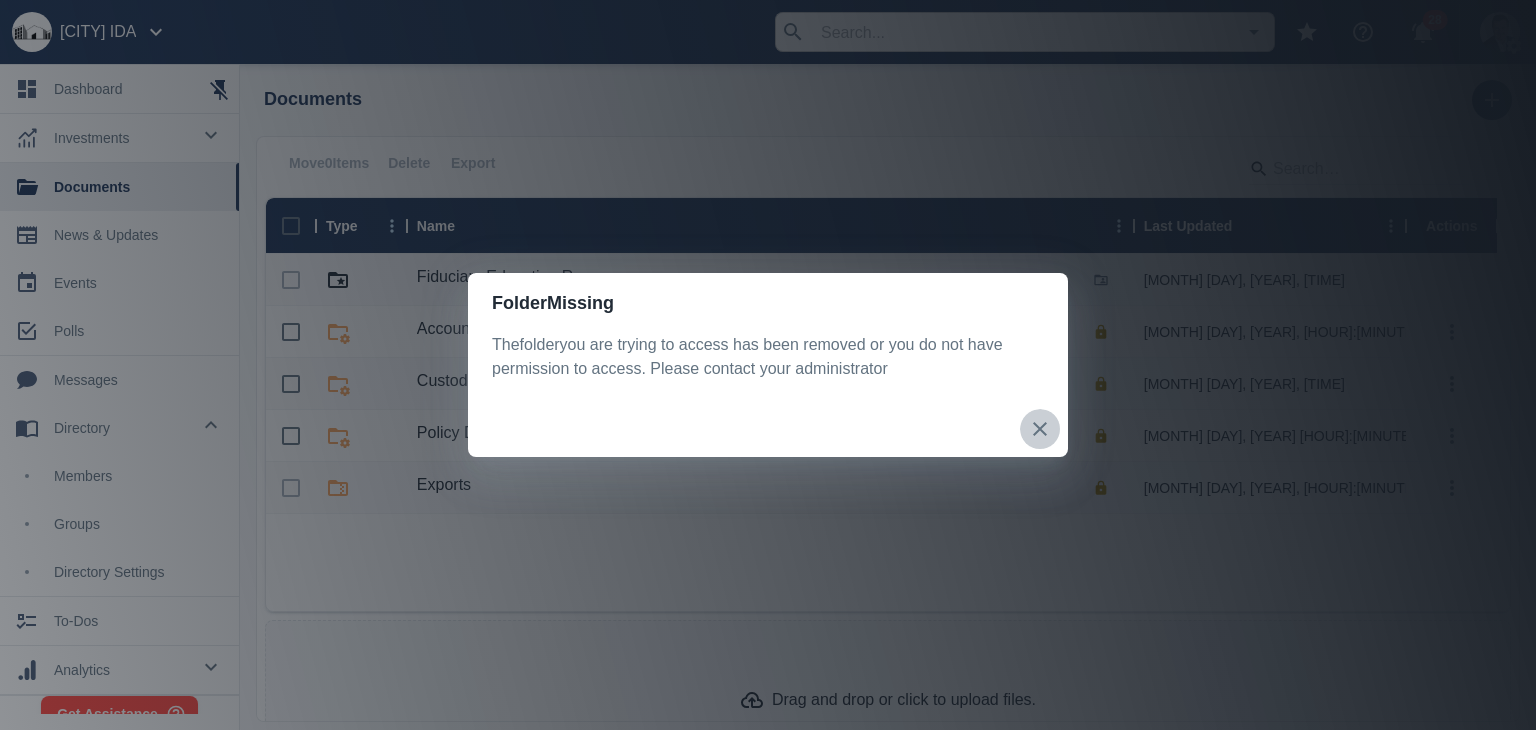 click at bounding box center [1040, 429] 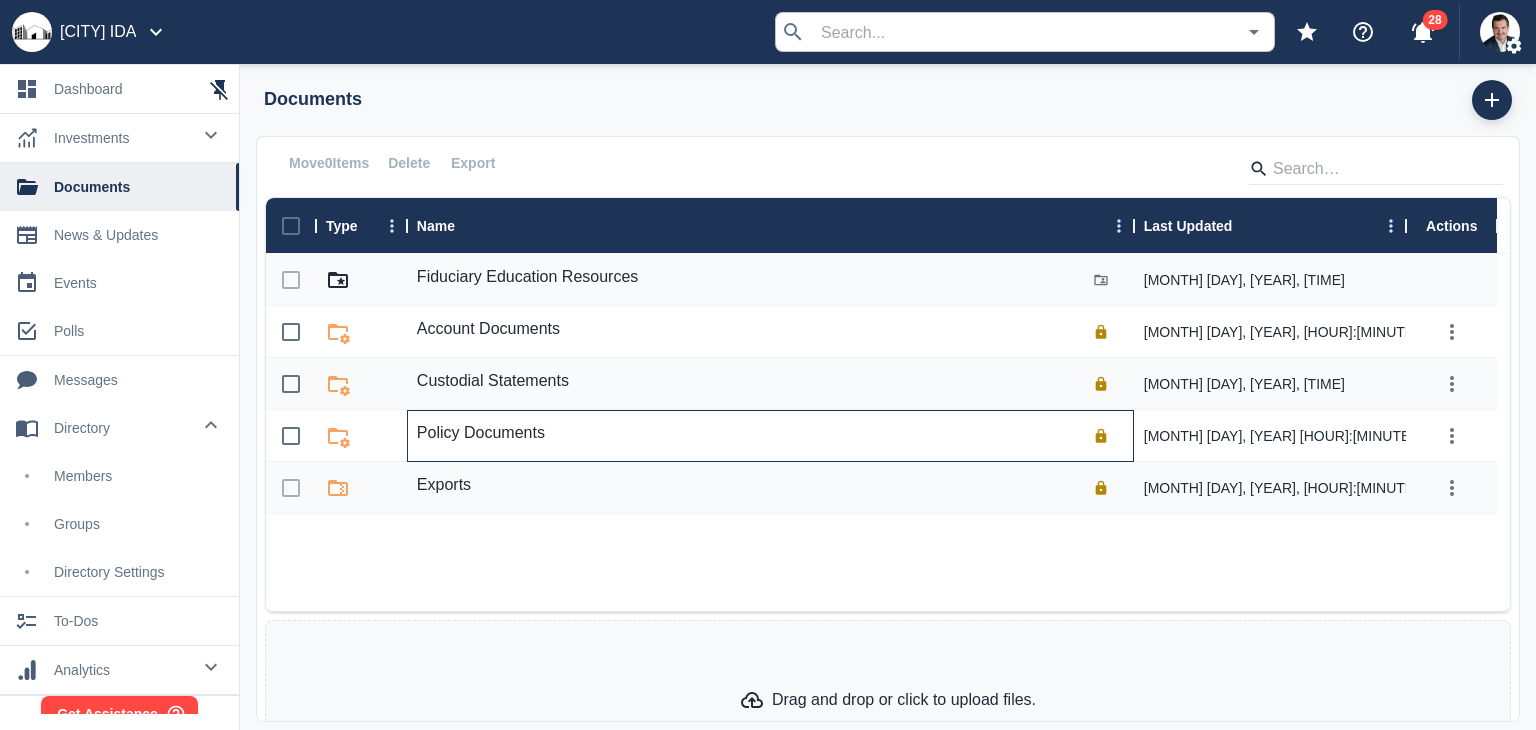 click on "Policy Documents" at bounding box center [481, 433] 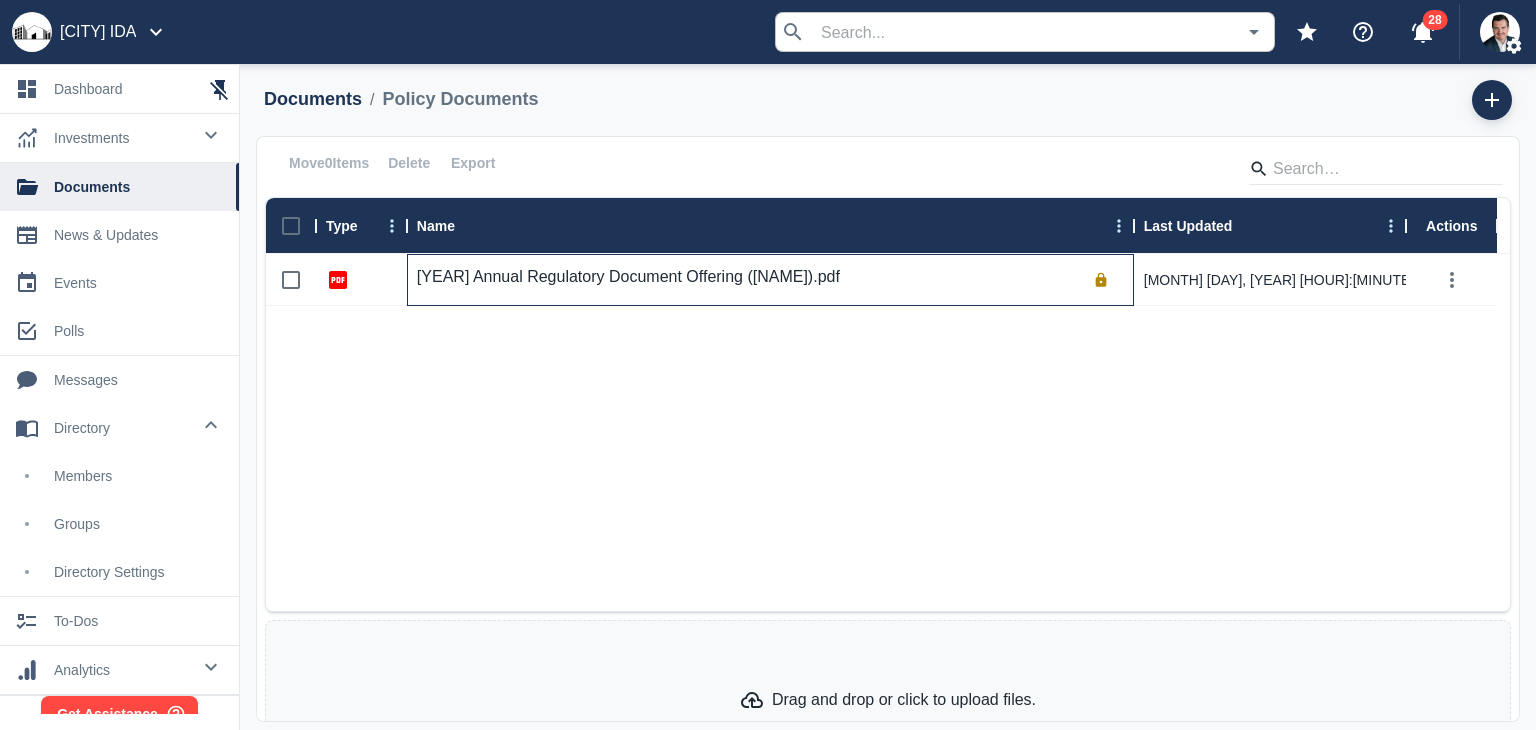 click on "Tucson IDA - Investment Policy Statement (05-2023).pdf" at bounding box center [628, 277] 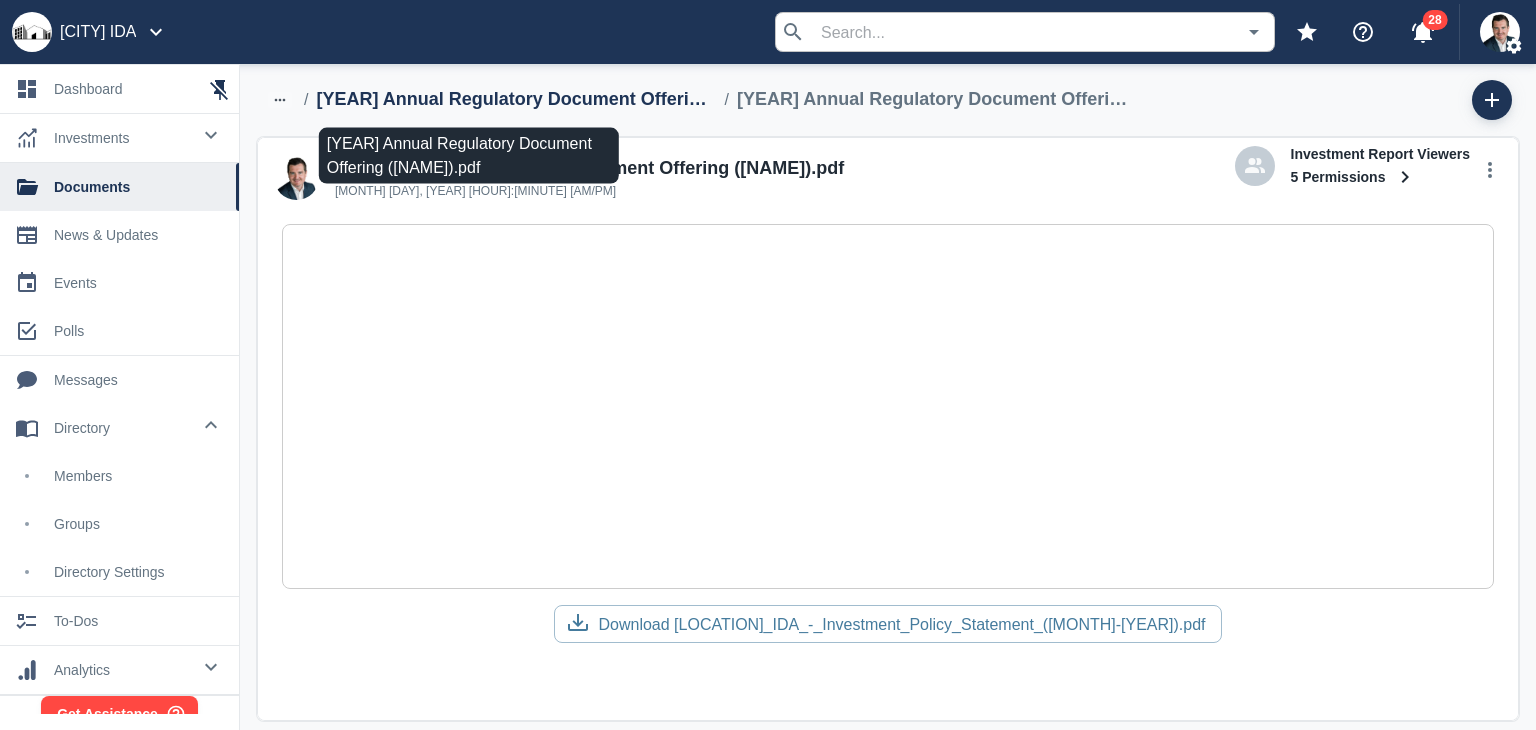click on "Tucson IDA - Investment Policy Statement (05-2023).pdf" at bounding box center (516, 99) 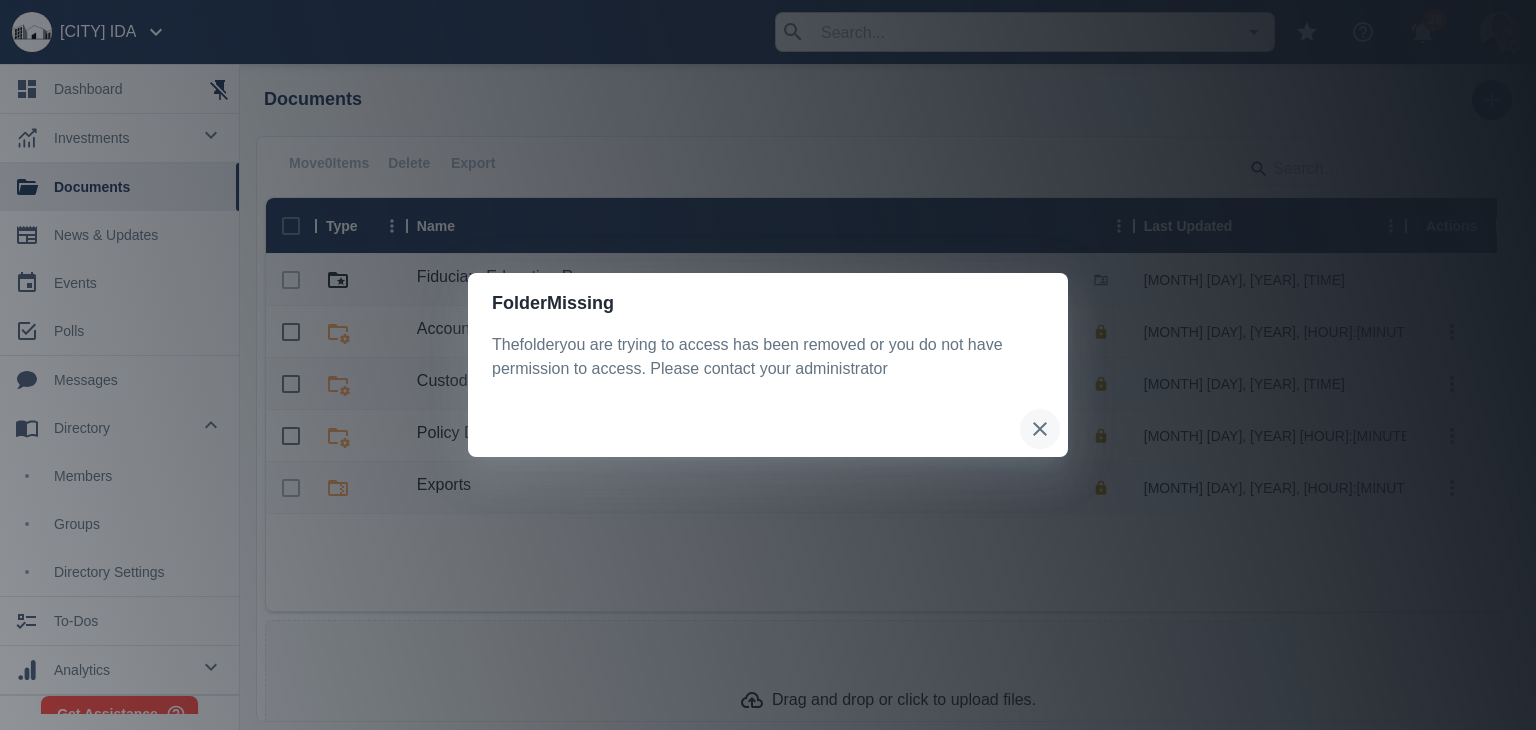 click at bounding box center [1040, 429] 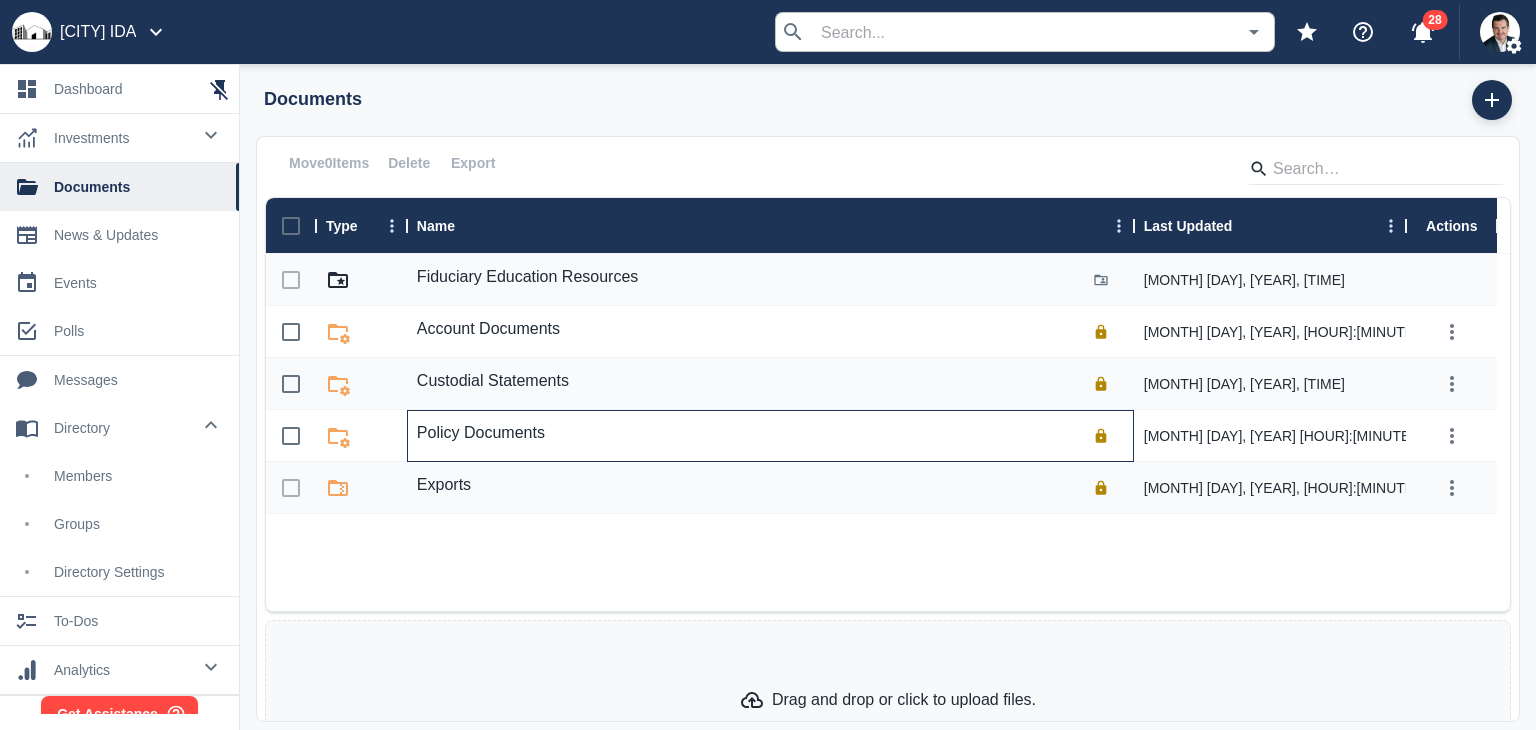click on "Policy Documents" at bounding box center [481, 433] 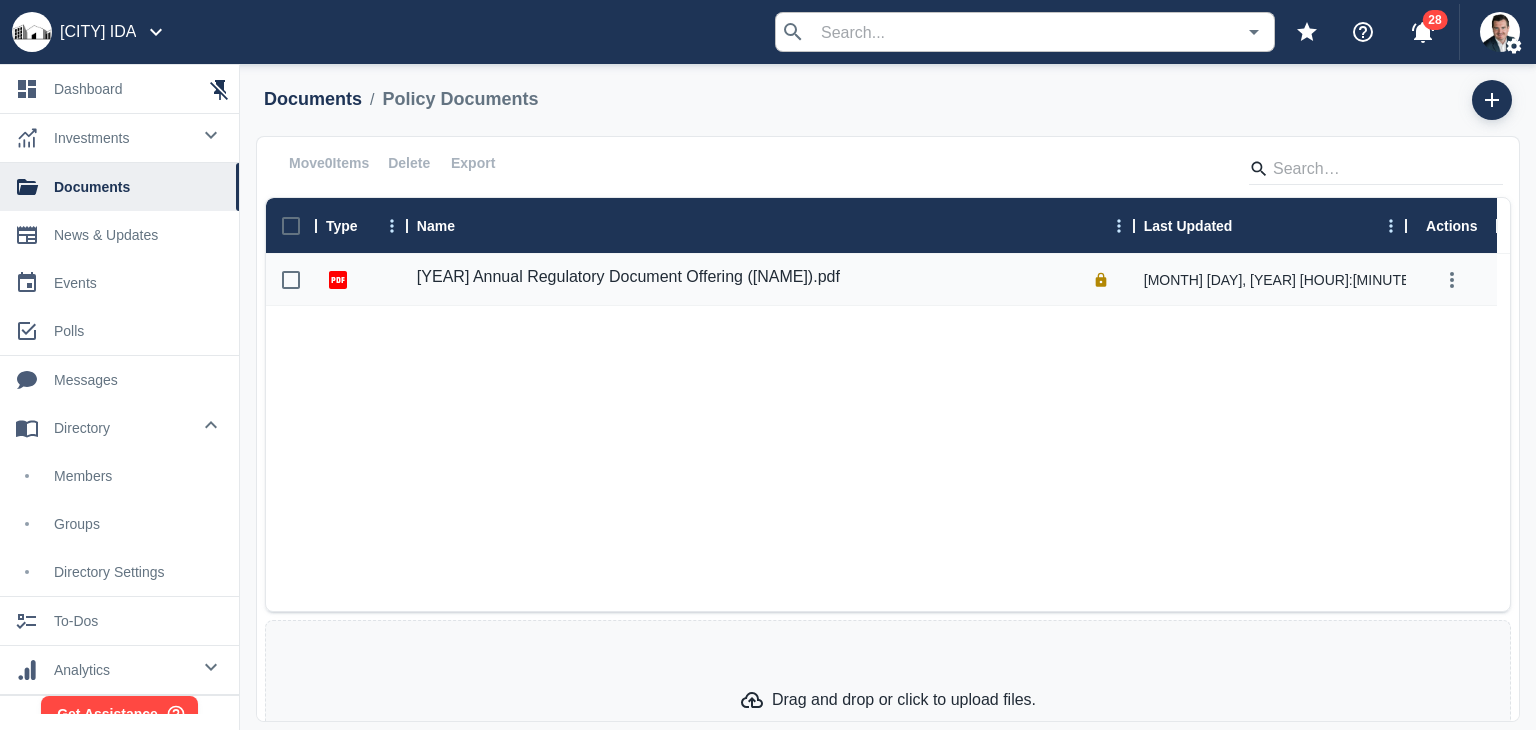 click on "Documents" at bounding box center [313, 99] 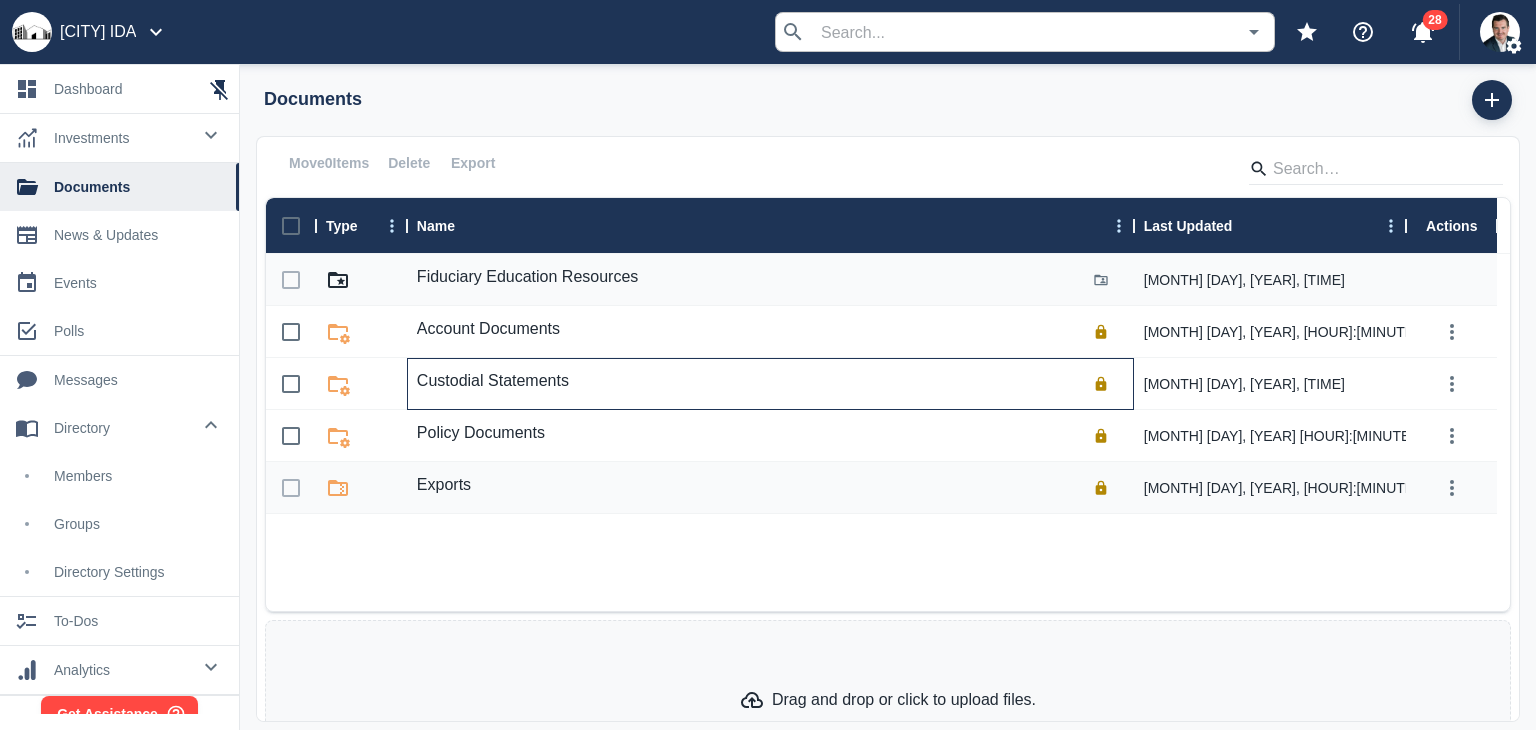 click on "Custodial Statements" at bounding box center [493, 381] 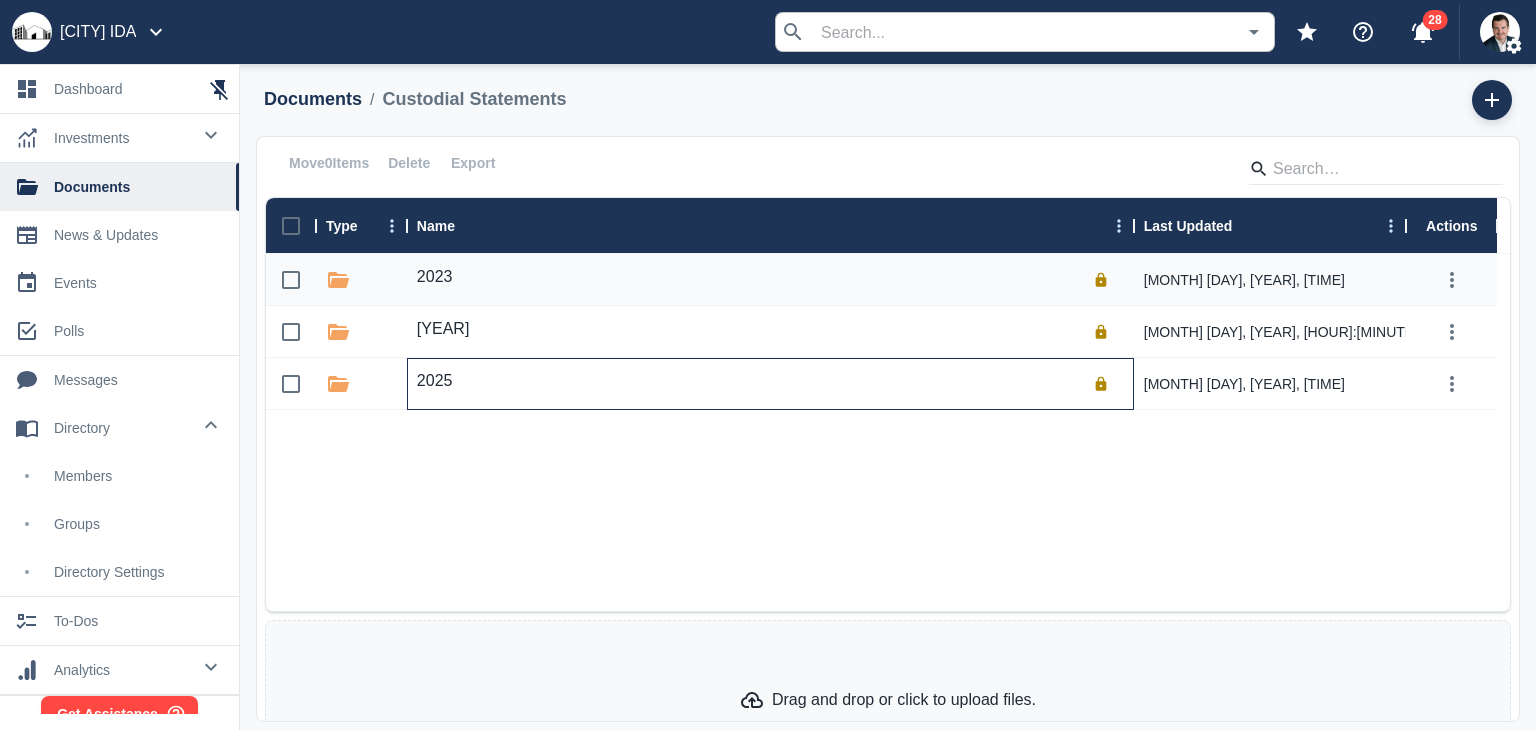 click on "2025" at bounding box center [435, 381] 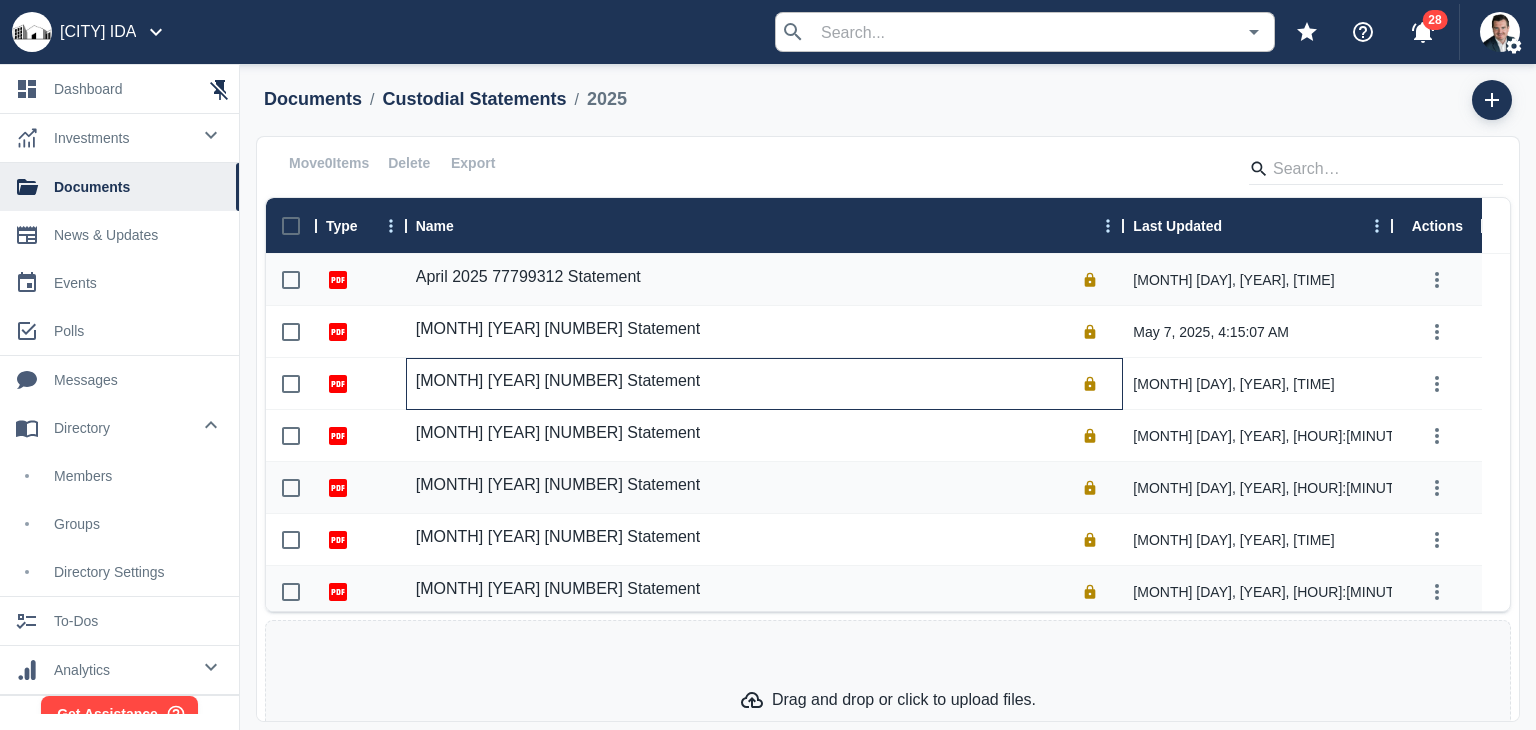 click on "February 2025 77799312 Statement" at bounding box center [558, 381] 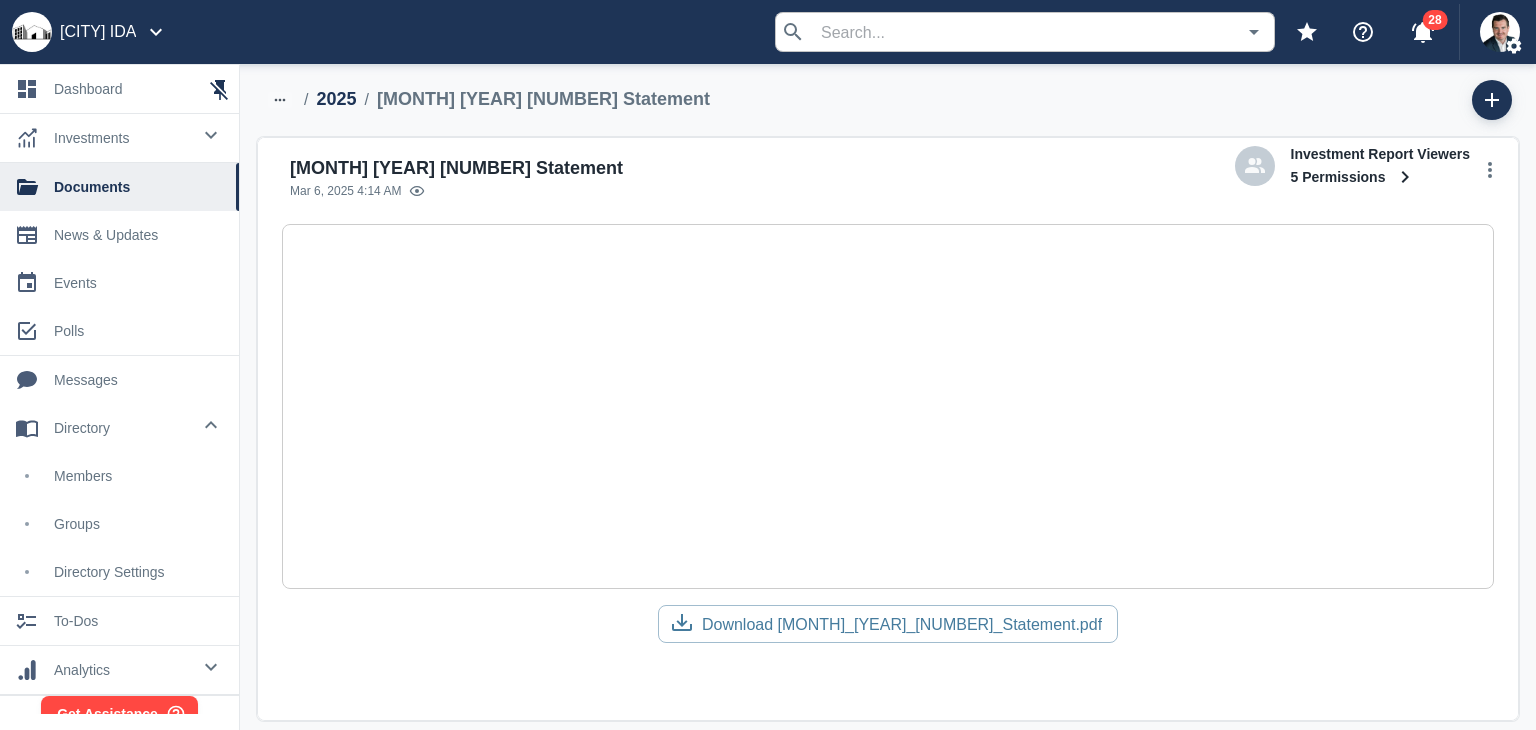 click on "2025" at bounding box center [336, 99] 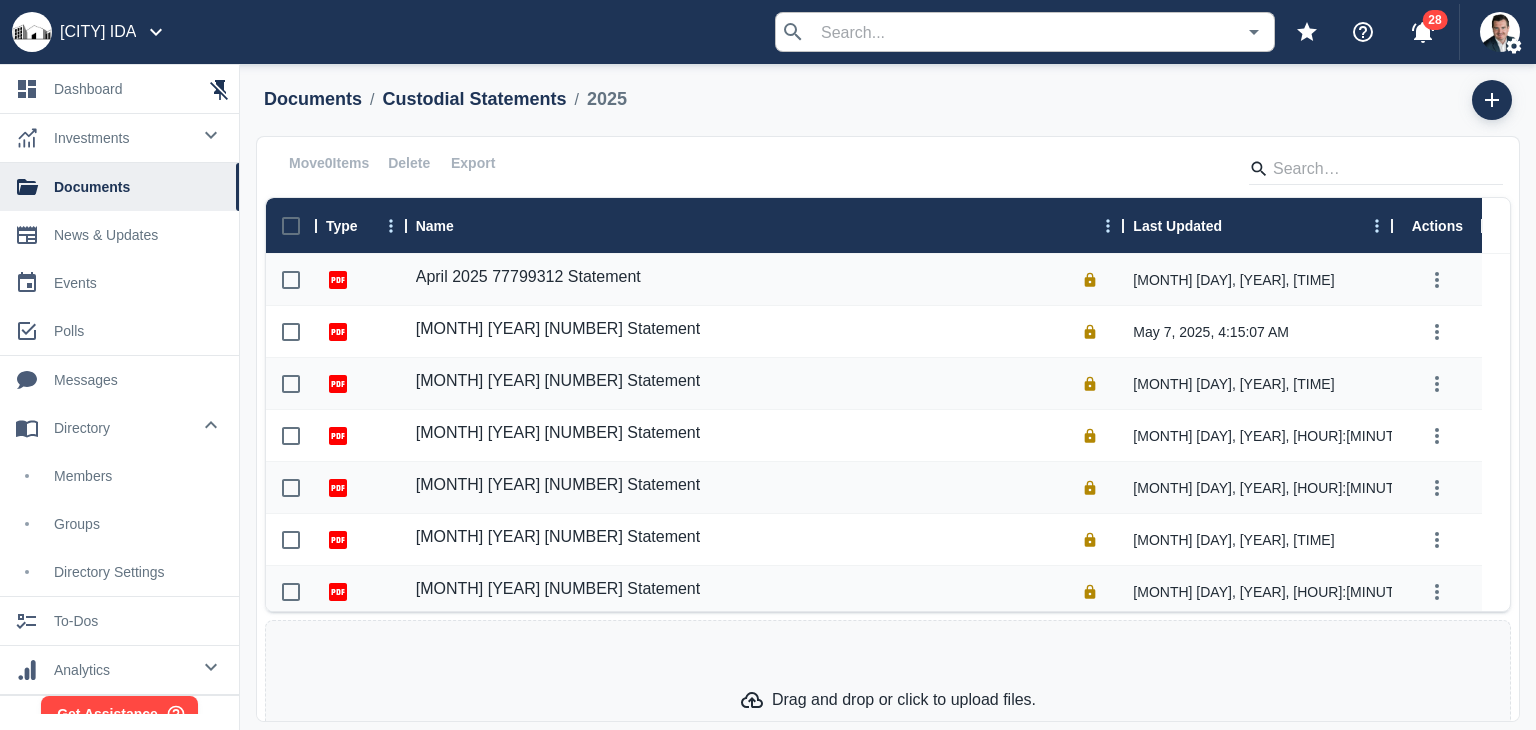 click on "Documents" at bounding box center (313, 99) 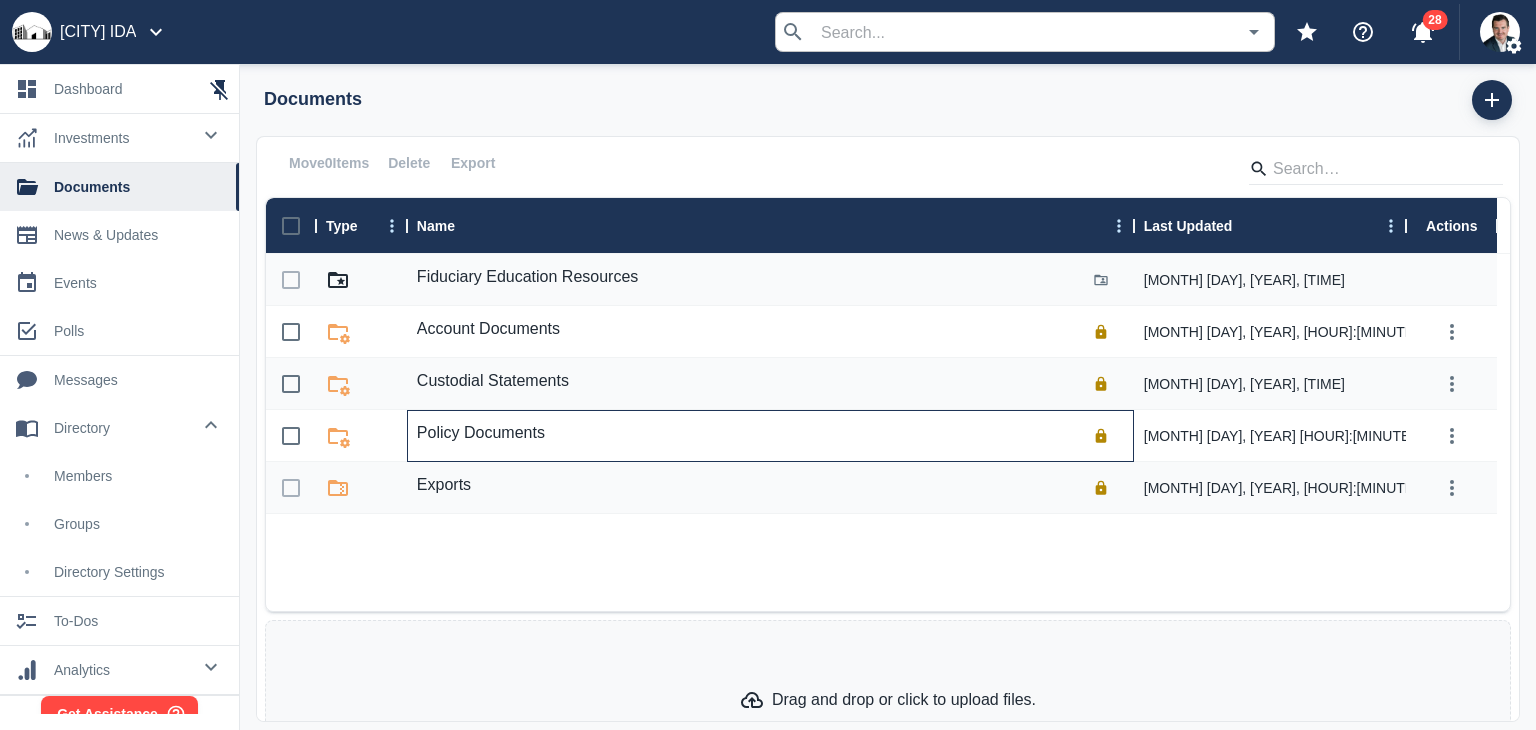 click on "Policy Documents" at bounding box center [481, 433] 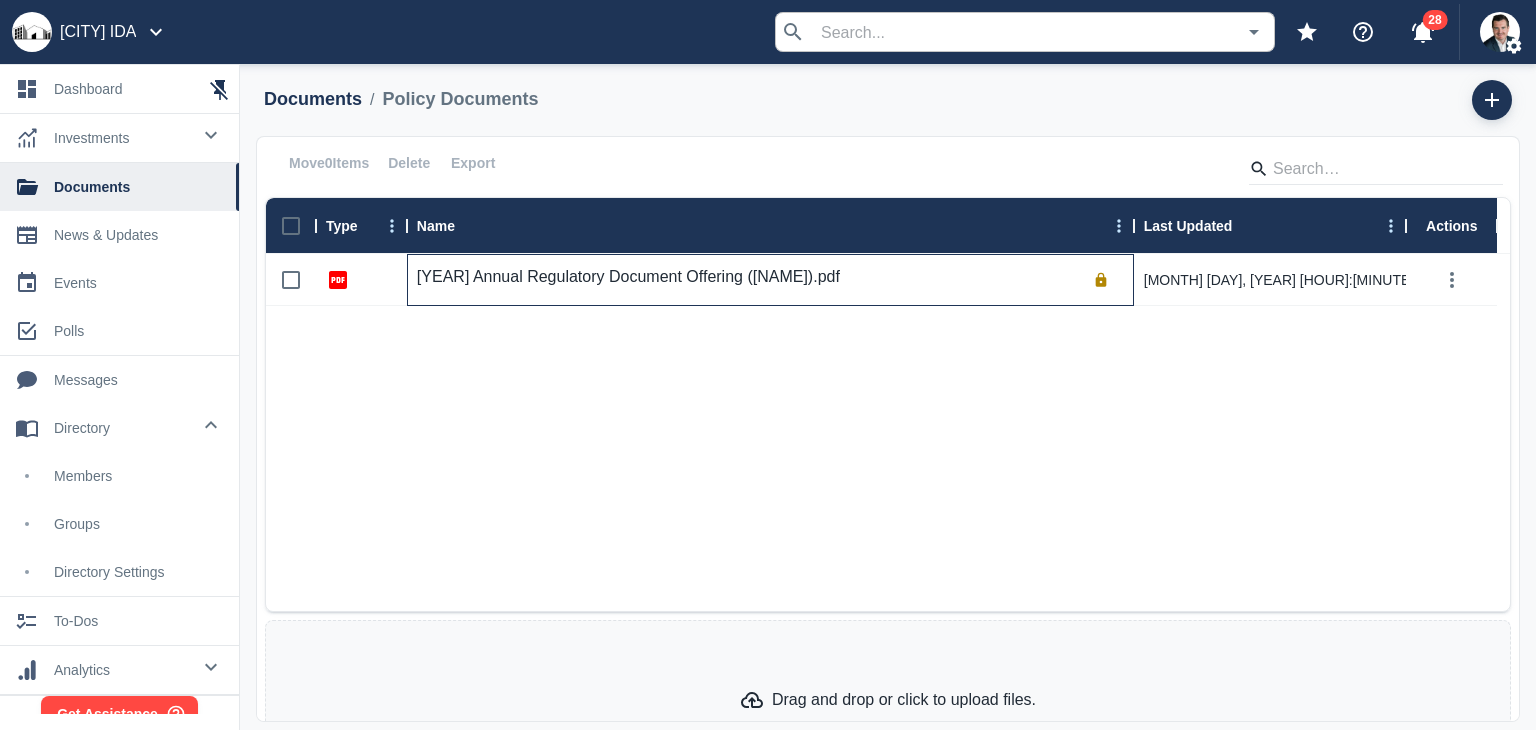 click on "Tucson IDA - Investment Policy Statement (05-2023).pdf" at bounding box center (628, 277) 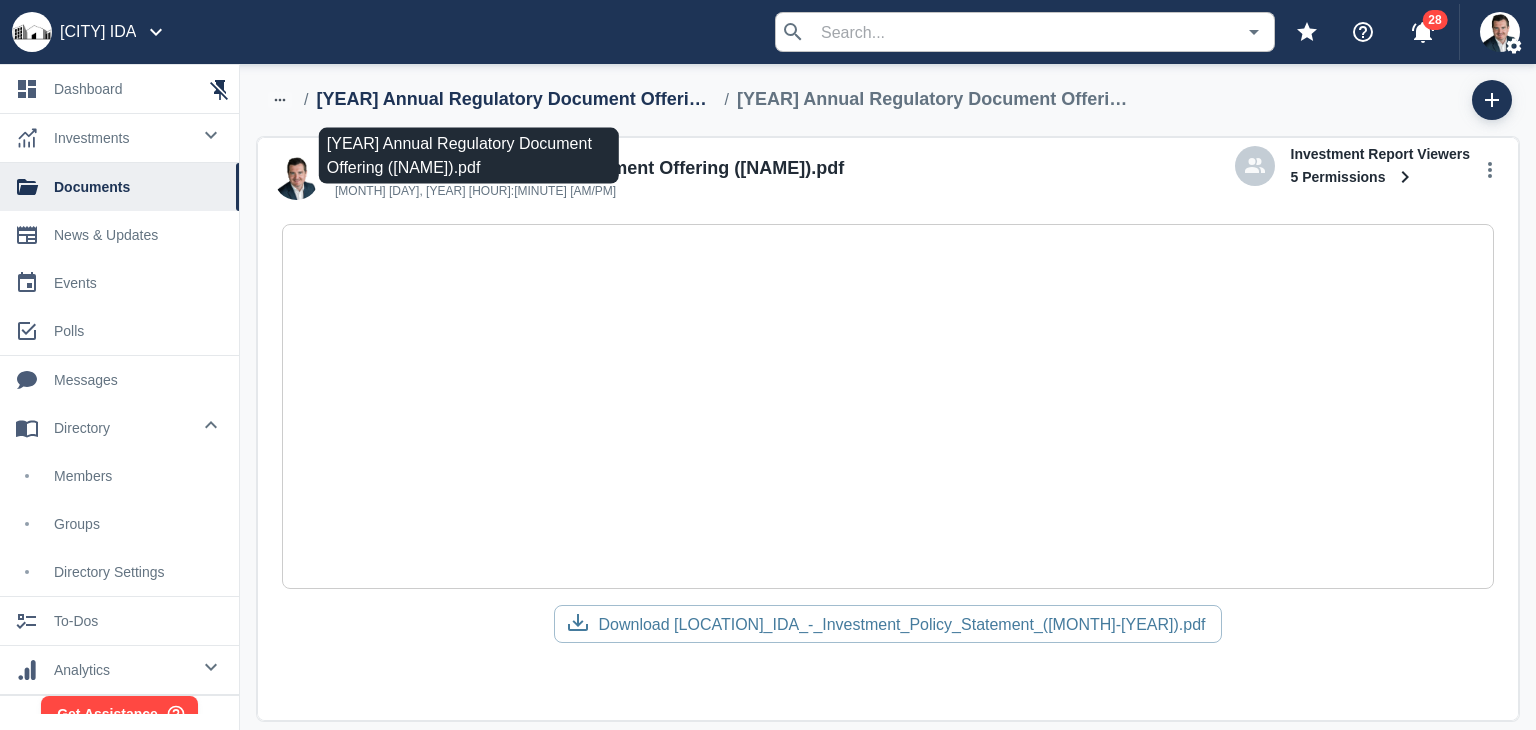 click on "Tucson IDA - Investment Policy Statement (05-2023).pdf" at bounding box center (516, 99) 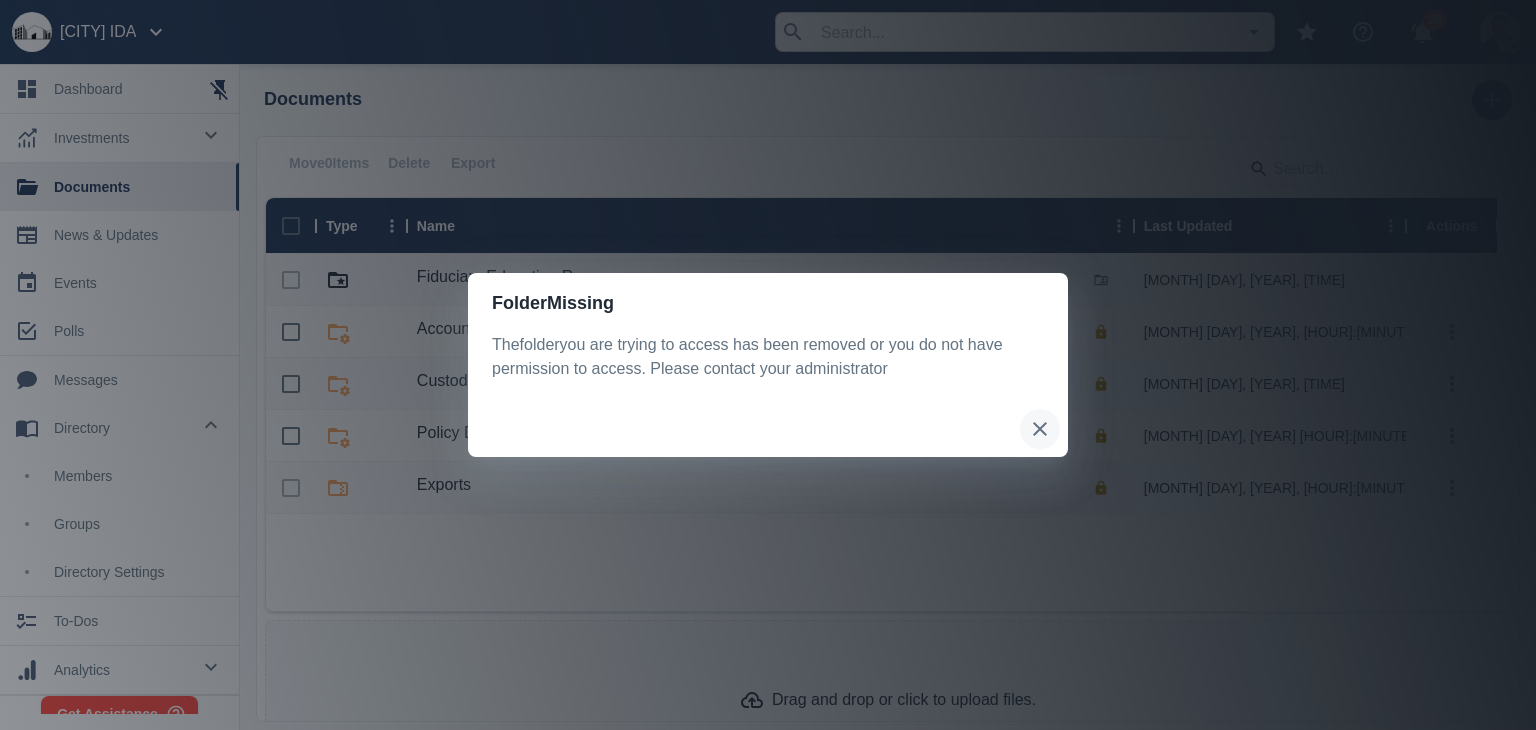 click at bounding box center (1040, 429) 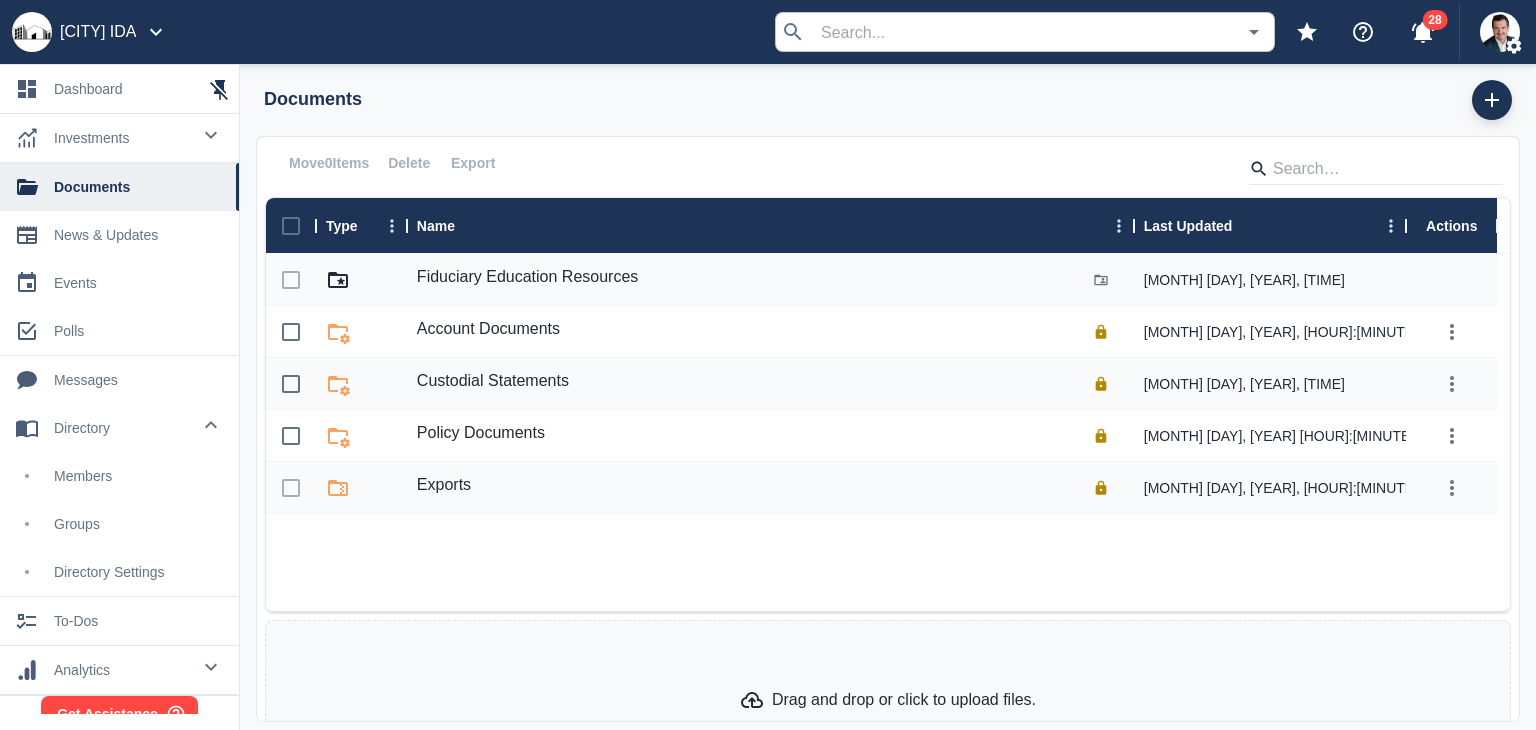 click on "investments" at bounding box center (122, 138) 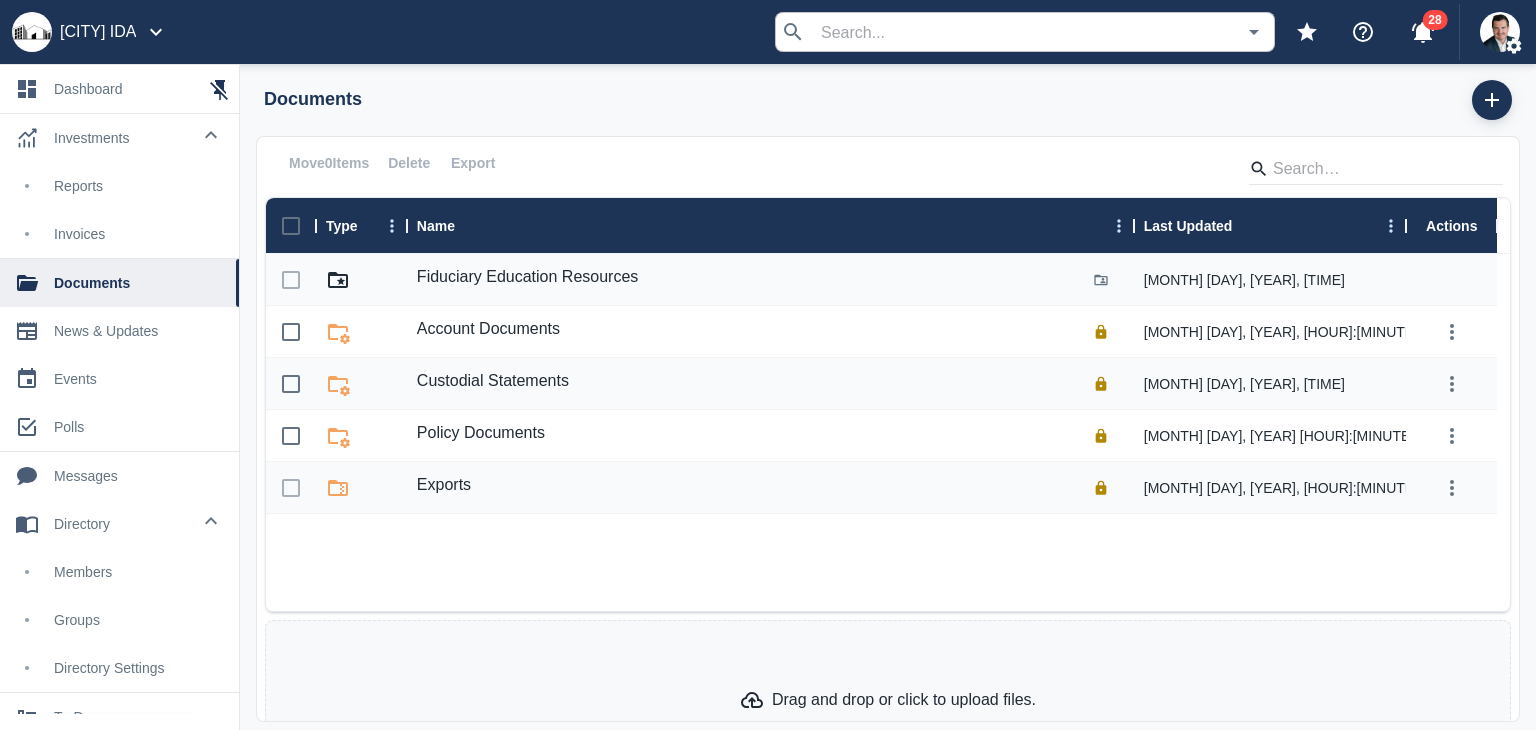 click on "Reports" at bounding box center [138, 186] 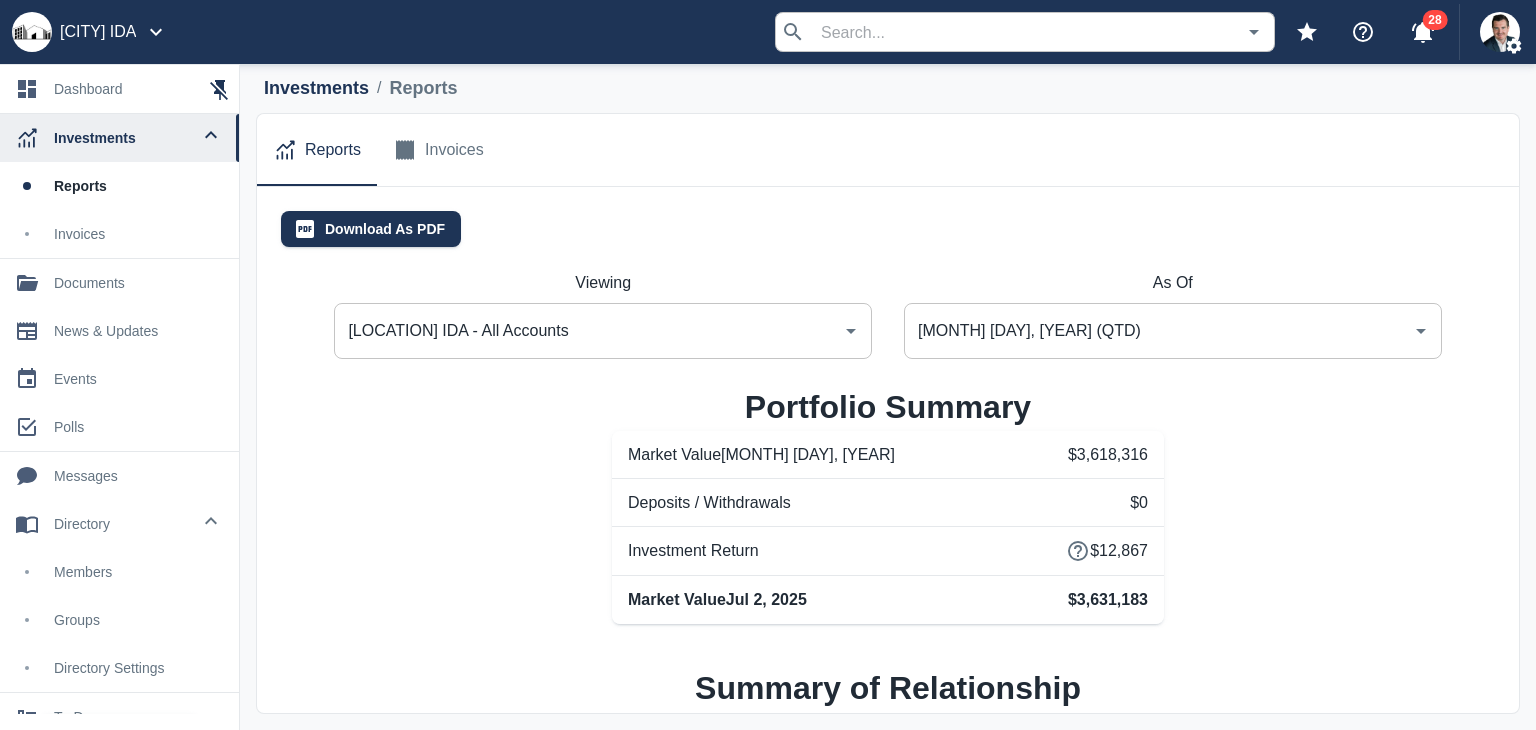 click on "Tucson IDA - All Accounts" at bounding box center [588, 331] 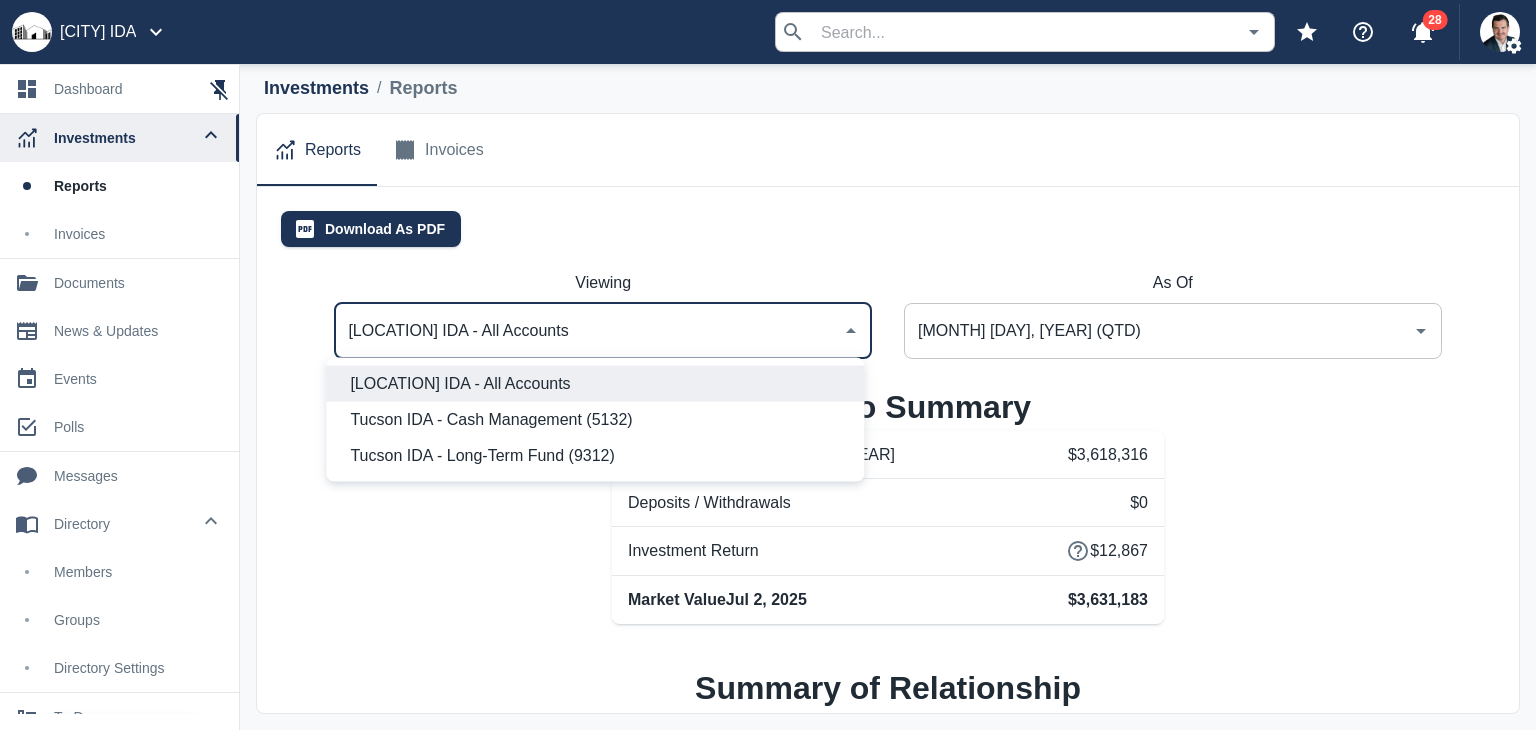click on "Tucson IDA - Long-Term Fund (9312)" at bounding box center (599, 456) 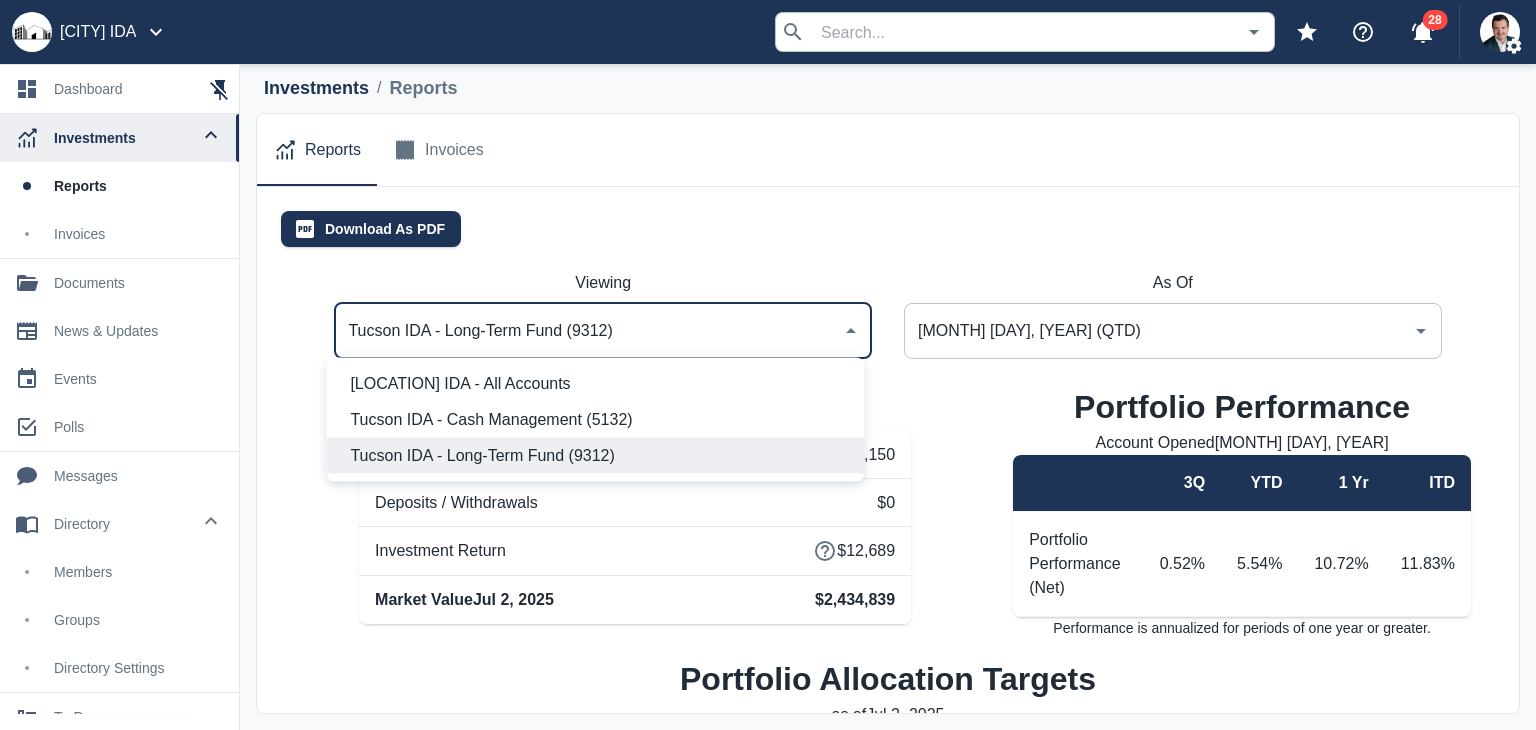 click on "Tucson IDA - Long-Term Fund (9312)" at bounding box center [588, 331] 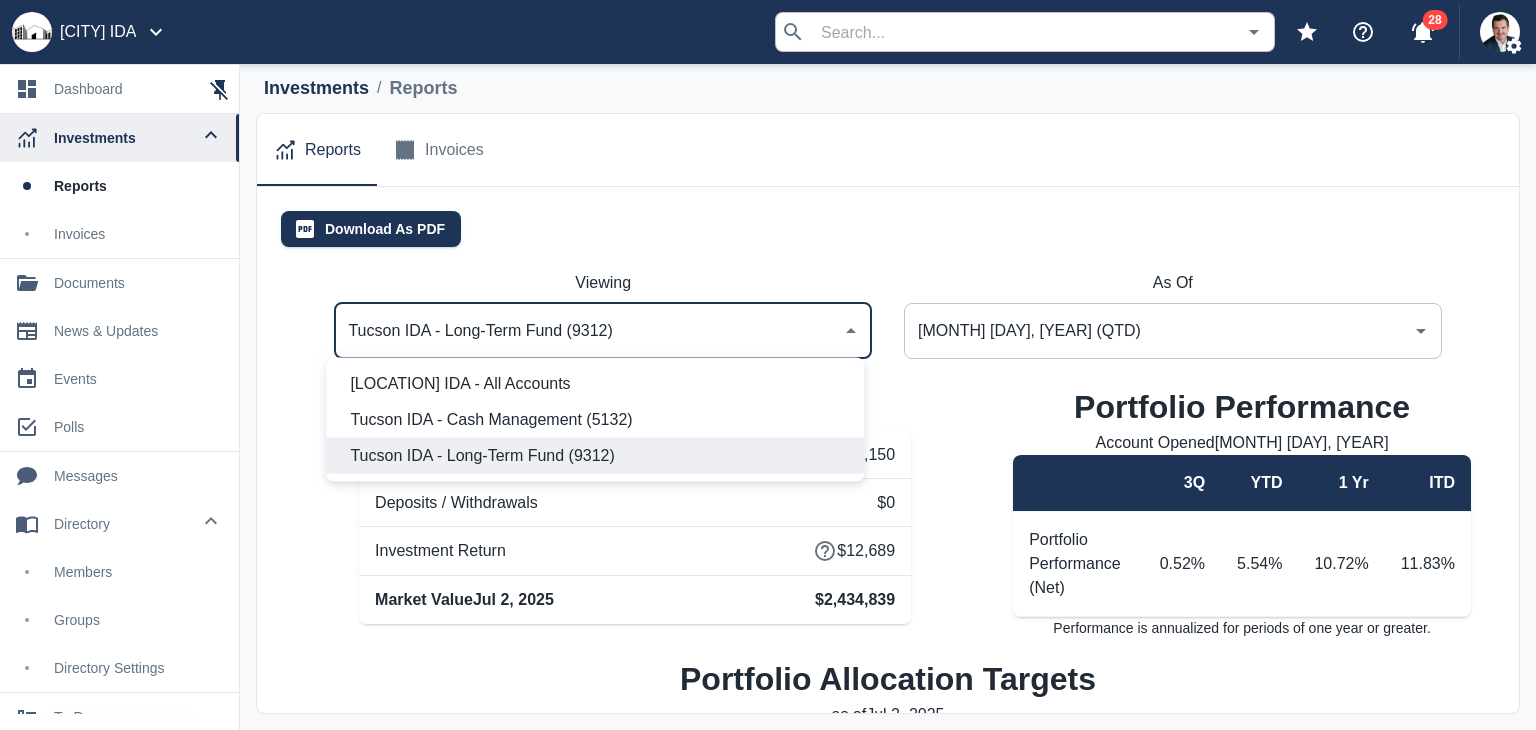 click on "Tucson IDA - Cash Management (5132)" at bounding box center (599, 420) 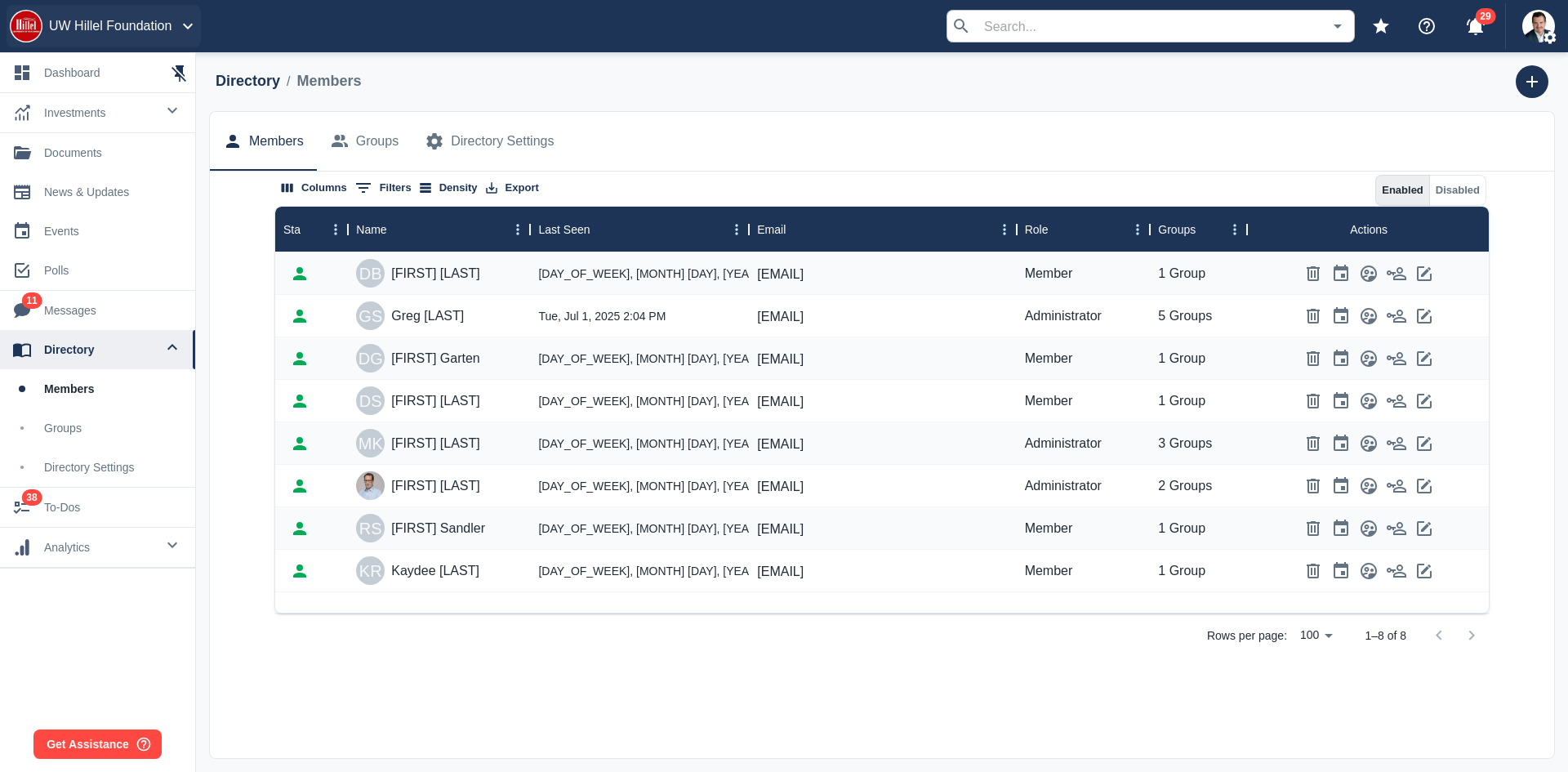 scroll, scrollTop: 0, scrollLeft: 0, axis: both 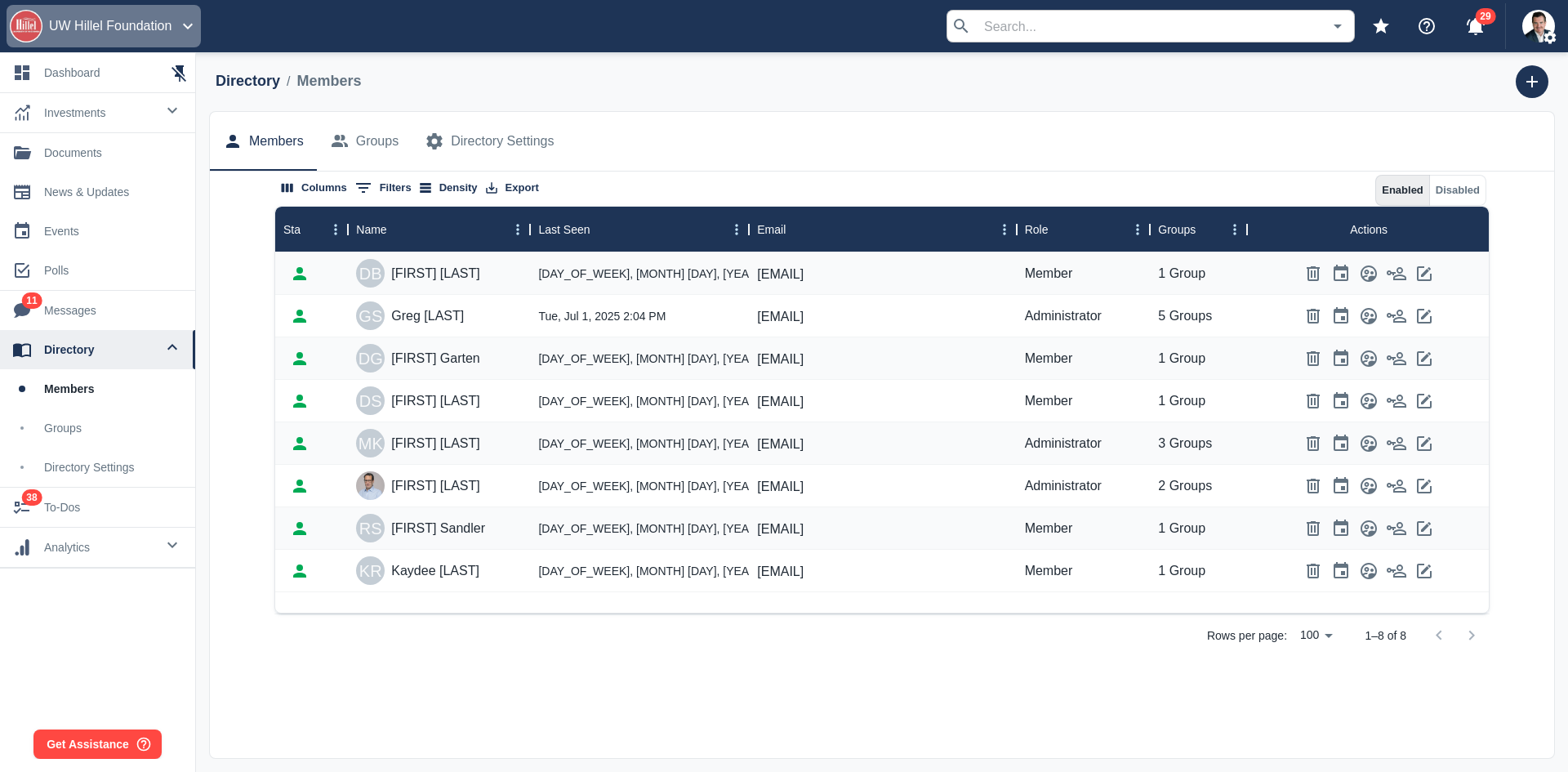 click on "UW Hillel Foundation" at bounding box center [110, 26] 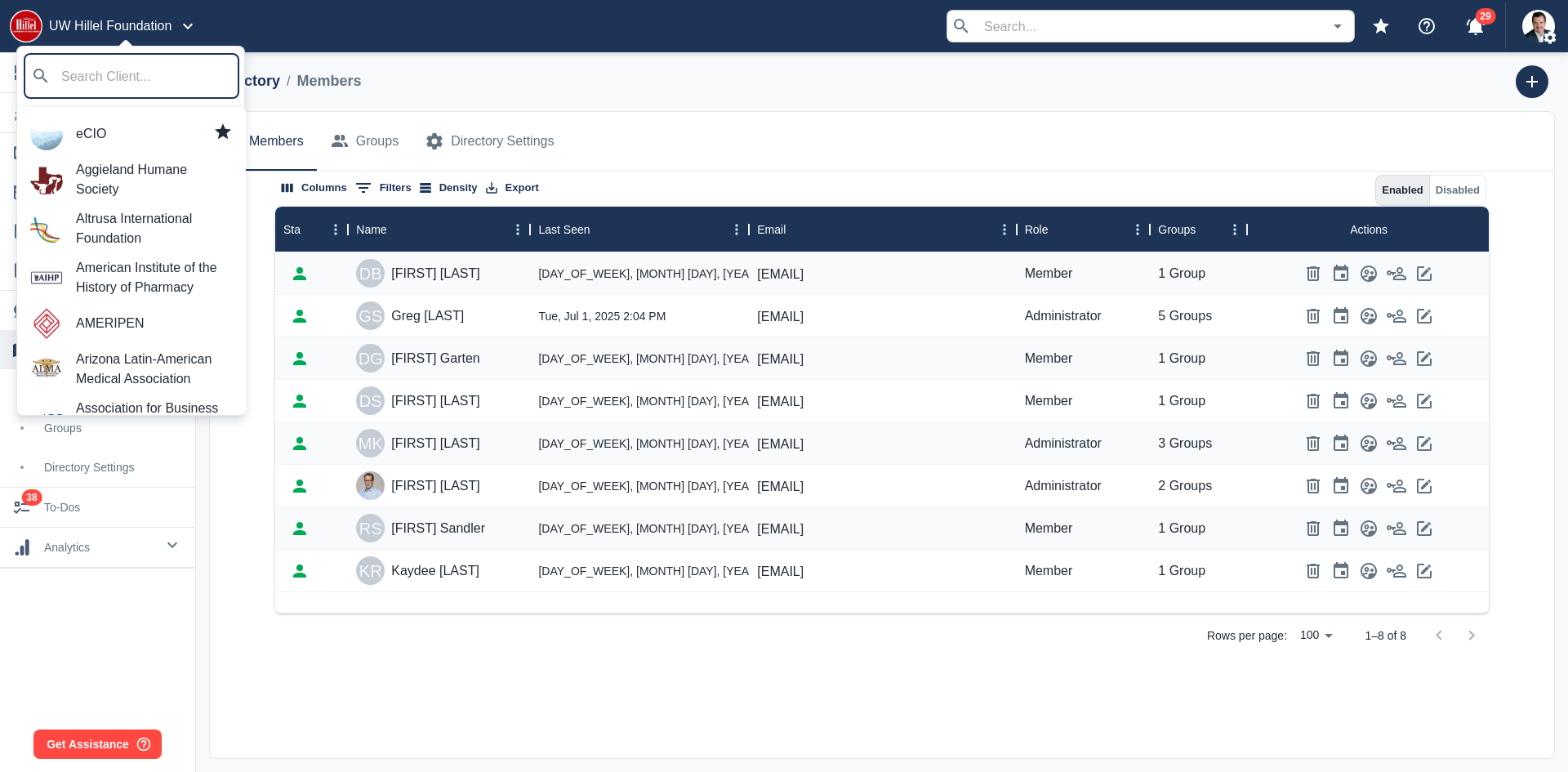 click on "eCIO" at bounding box center [154, 134] 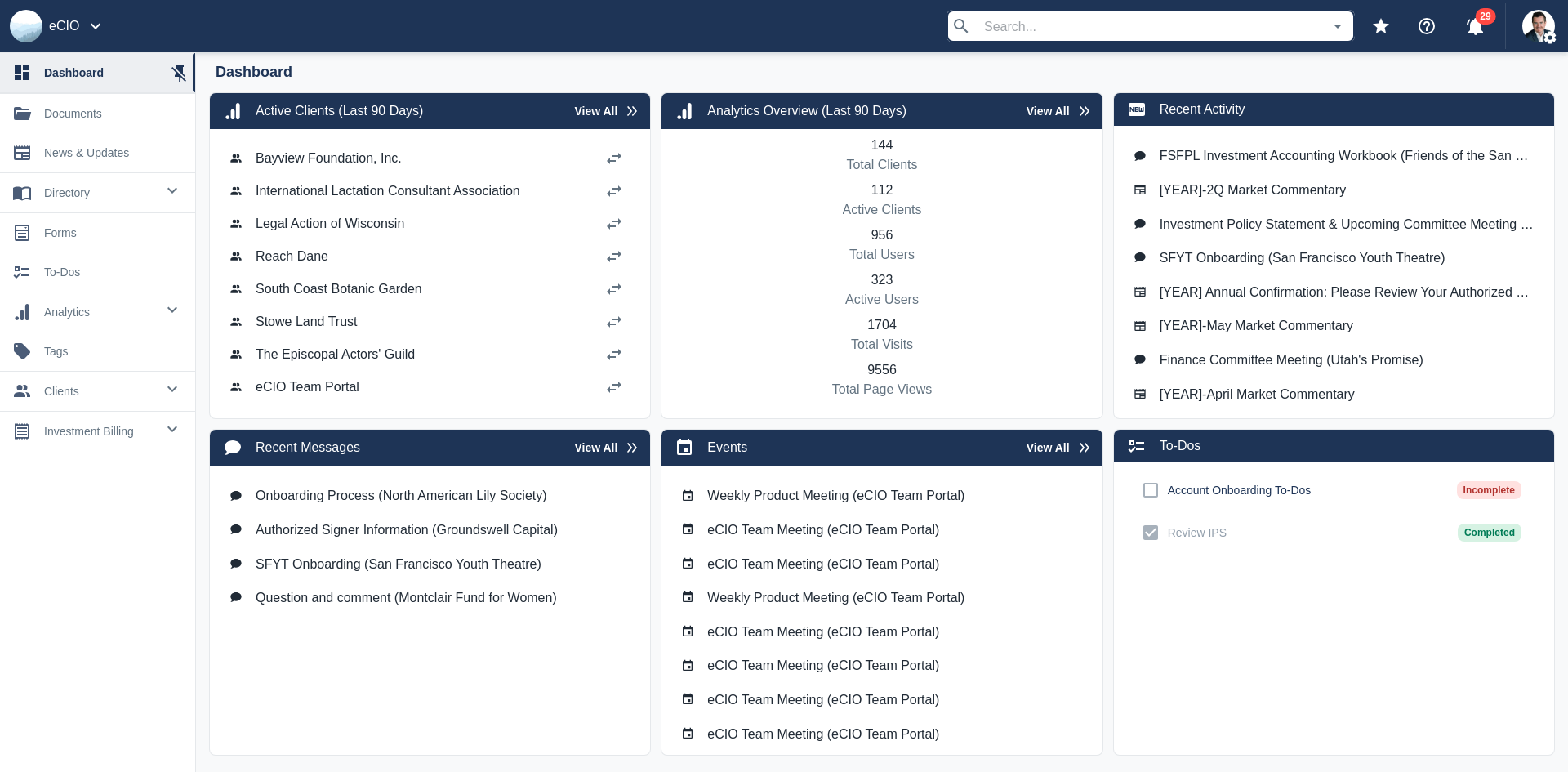 click on "forms" at bounding box center (113, 233) 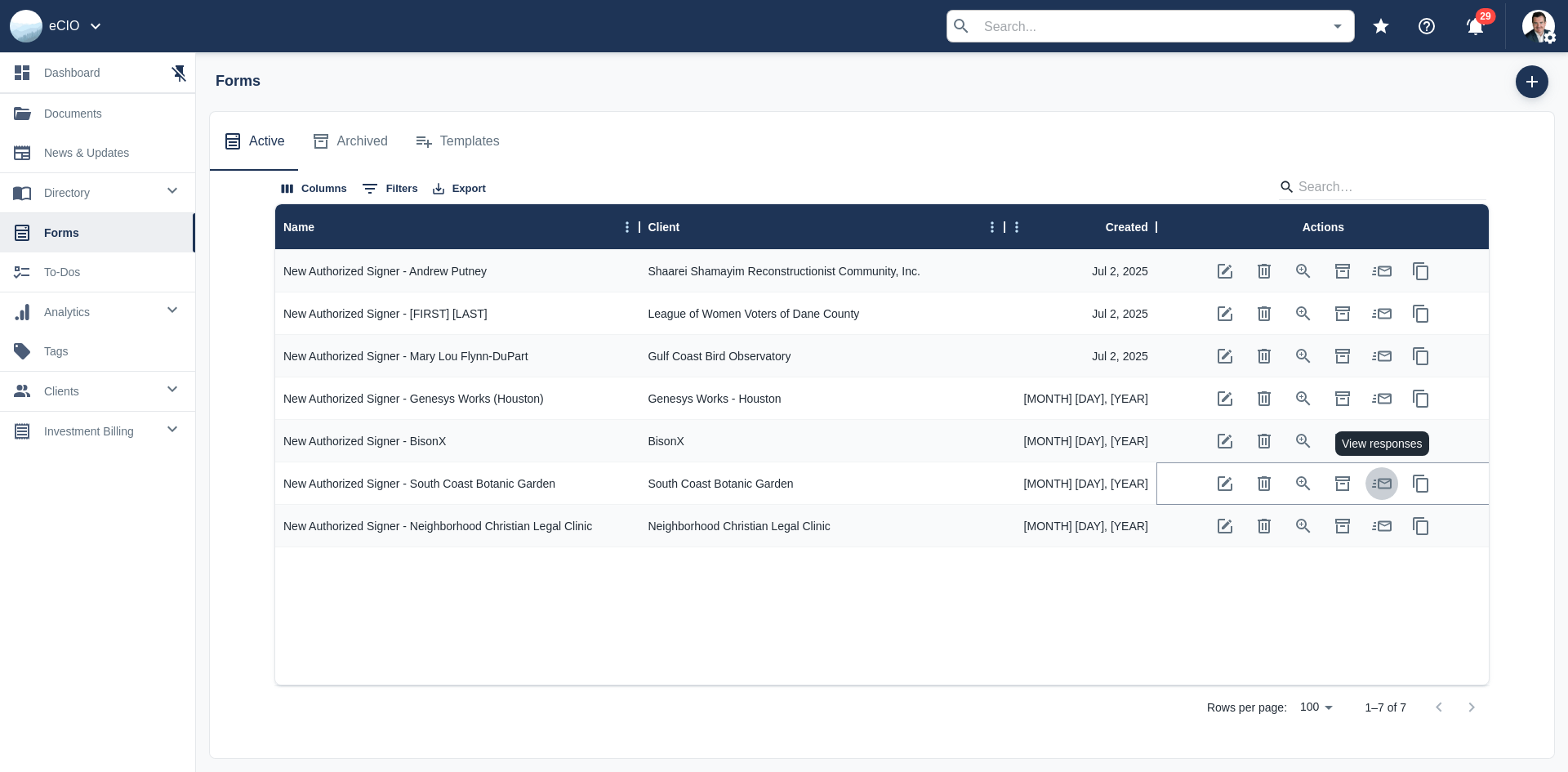 click at bounding box center [1382, 483] 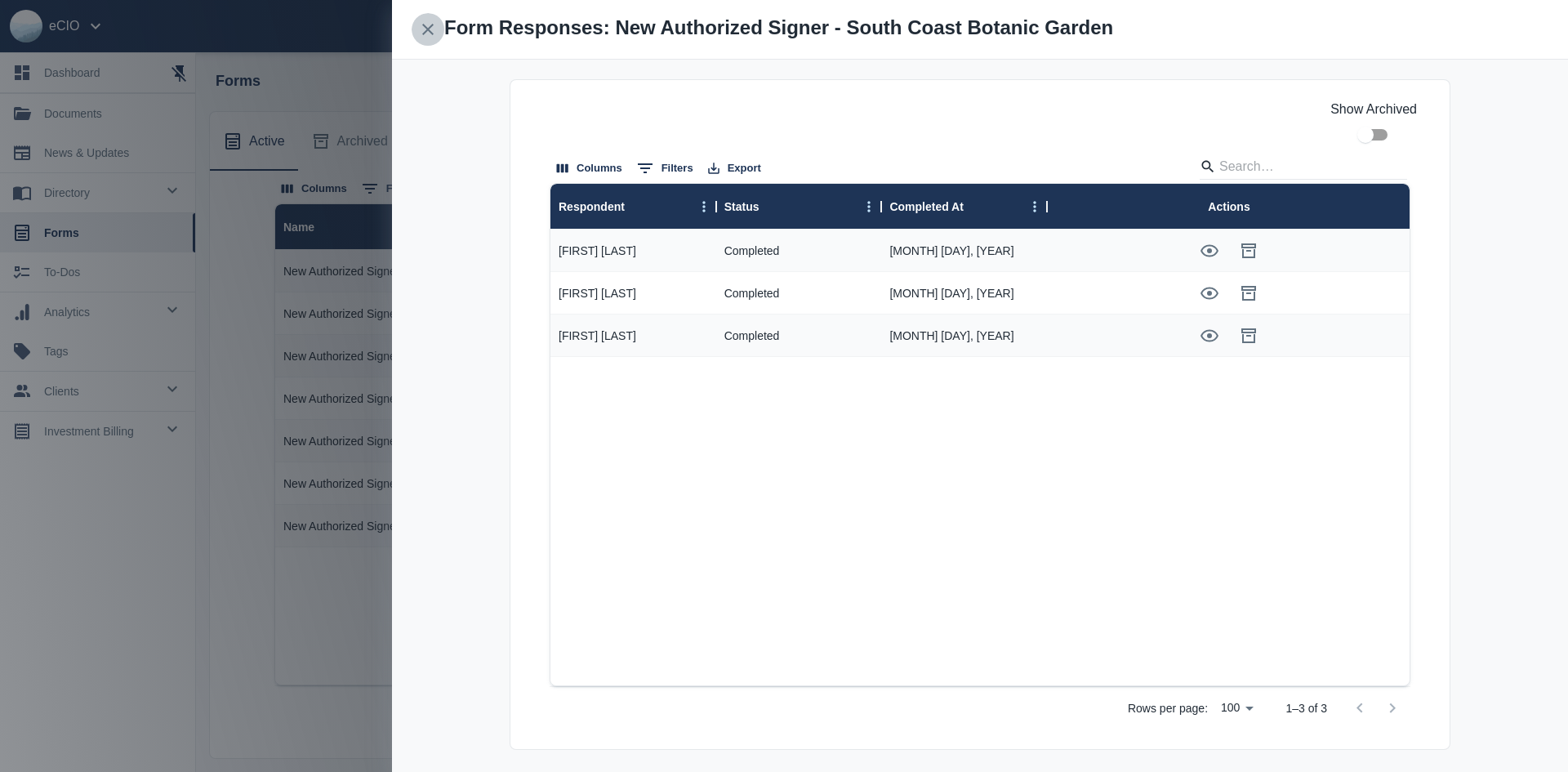click at bounding box center (428, 29) 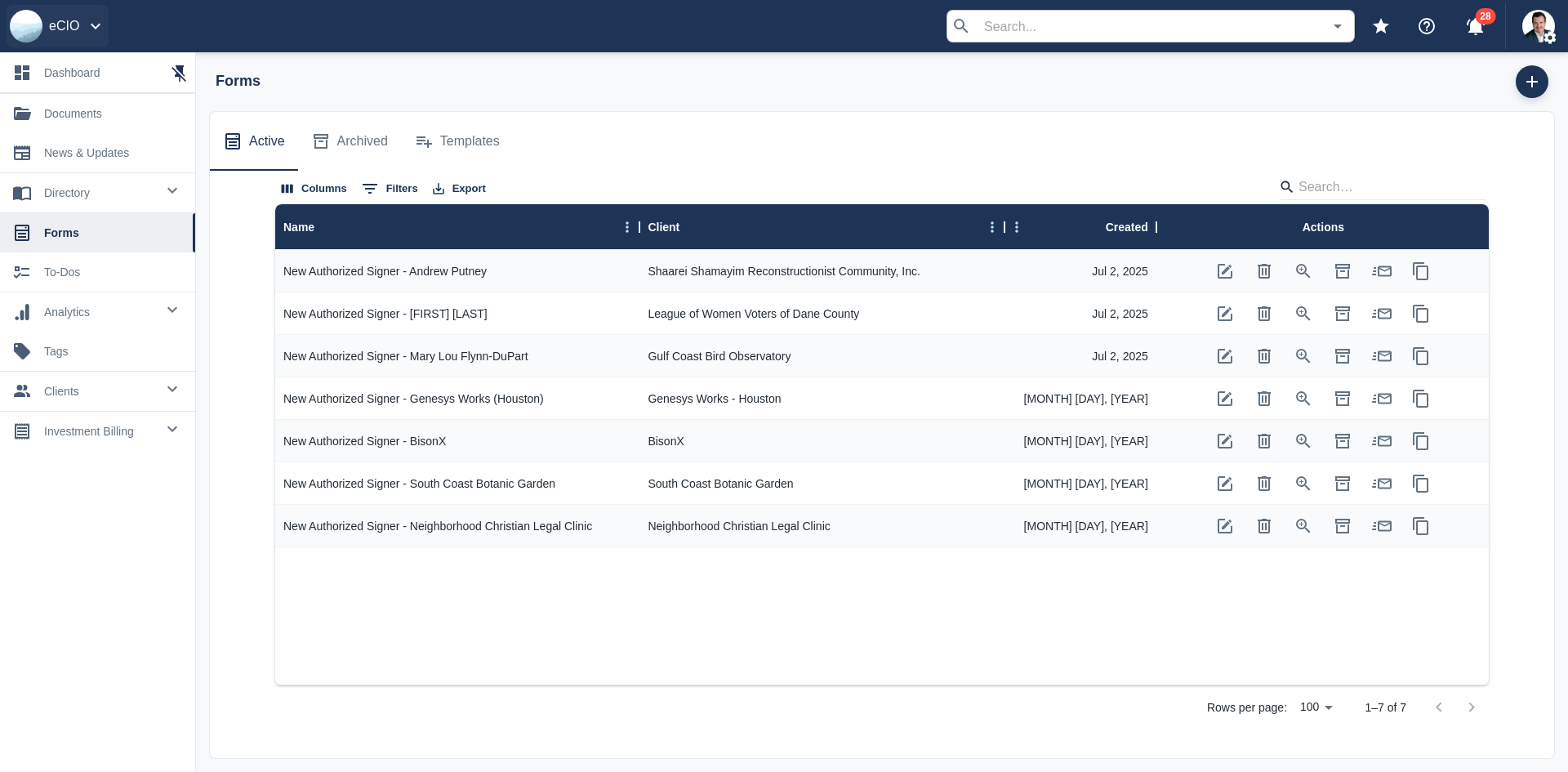 click on "eCIO" at bounding box center [64, 26] 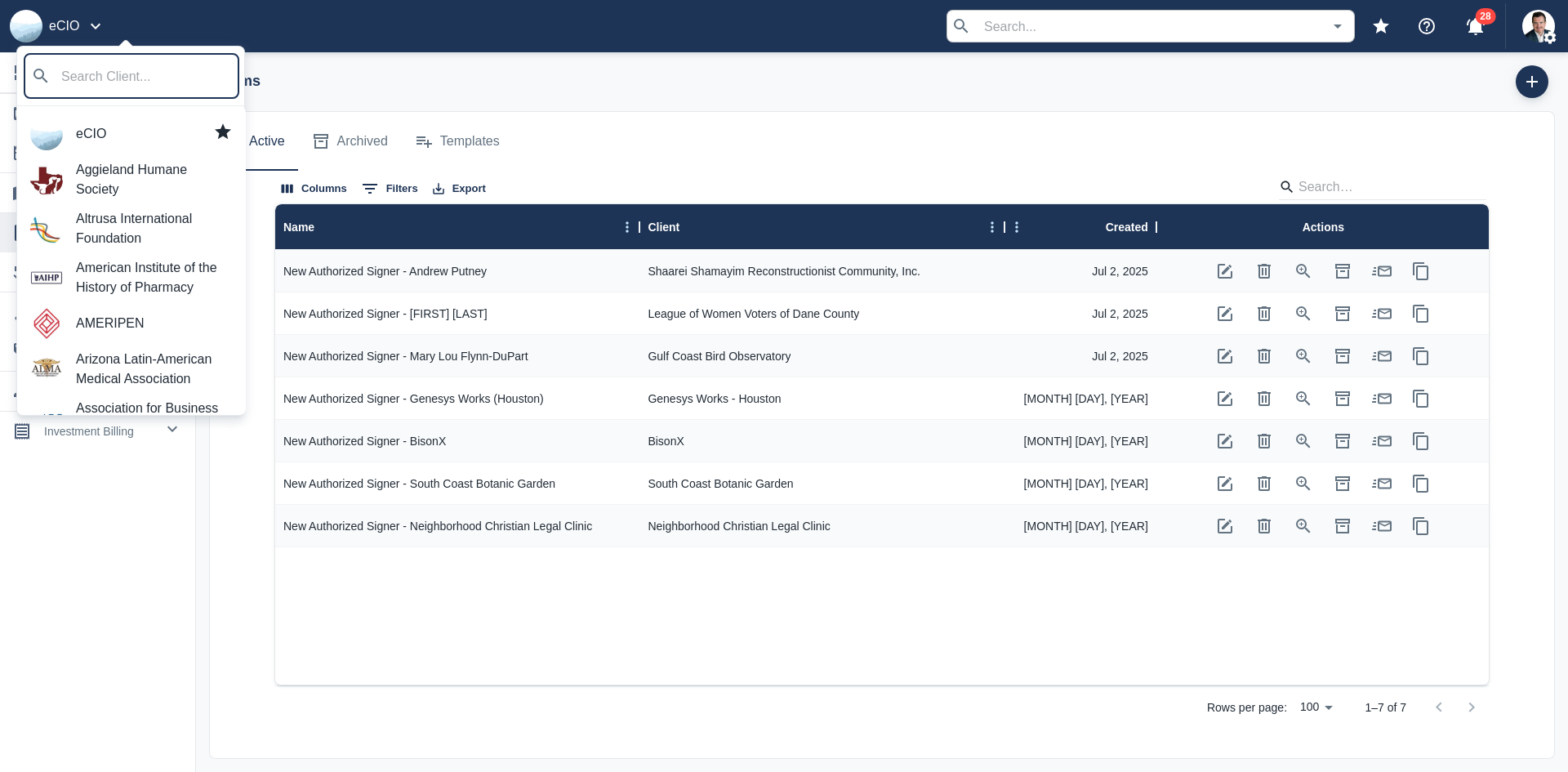 click on "Aggieland Humane Society" at bounding box center (154, 180) 